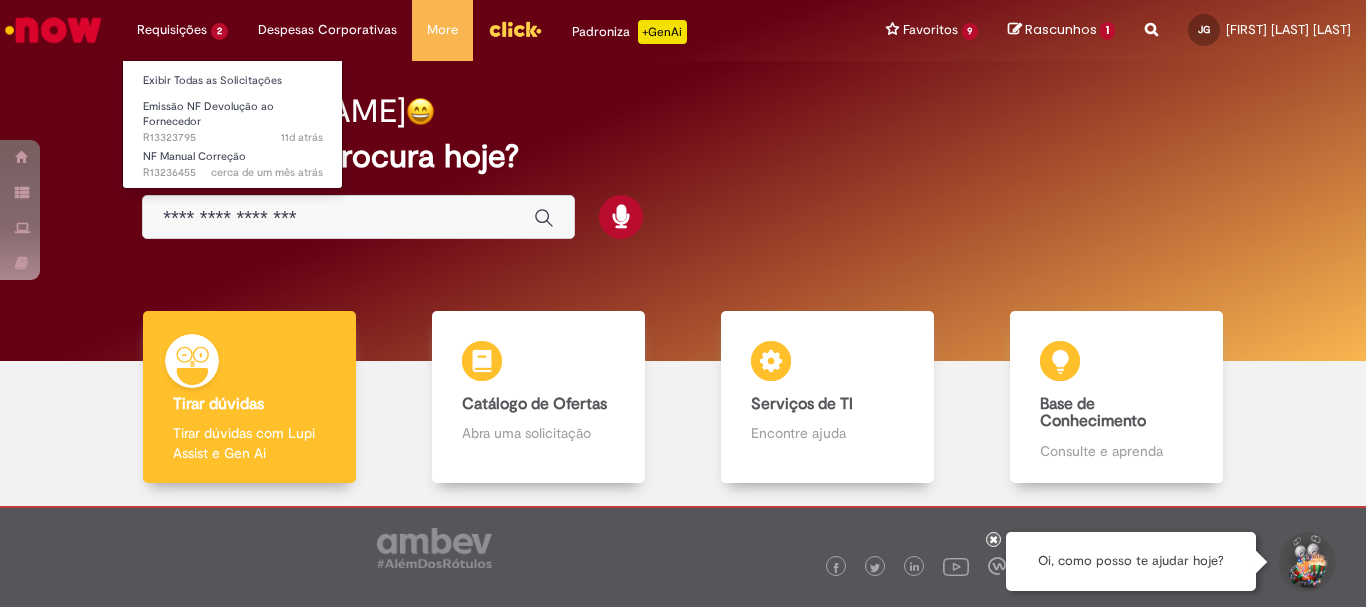 scroll, scrollTop: 0, scrollLeft: 0, axis: both 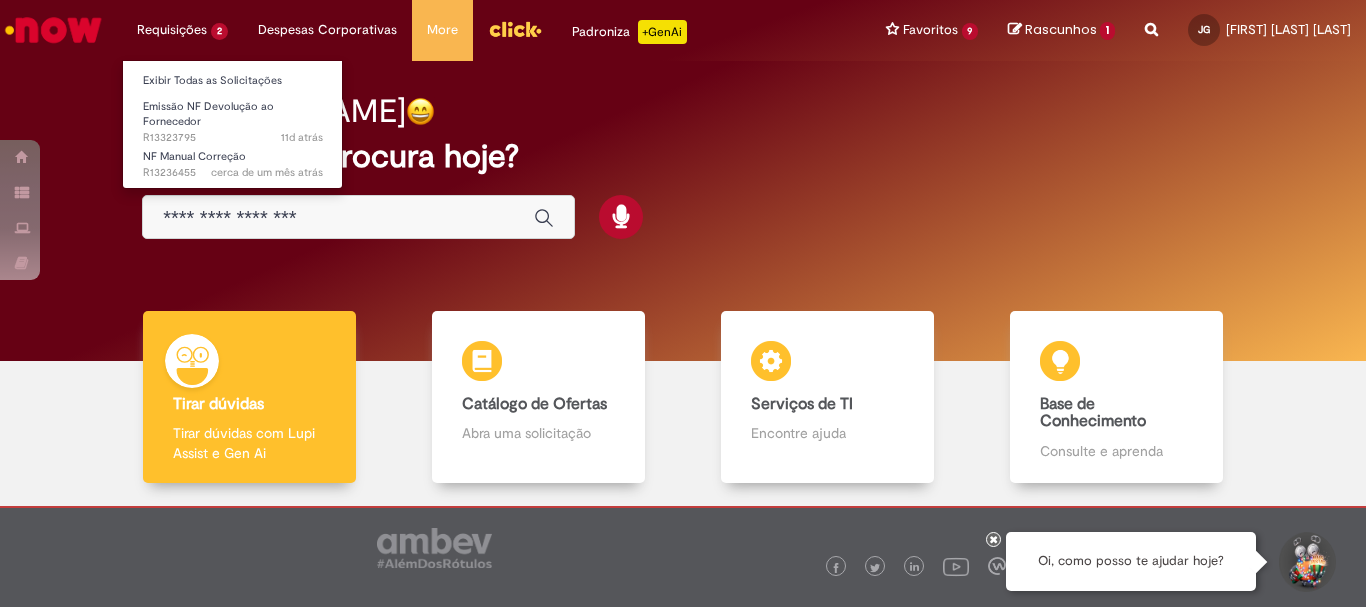 click on "Exibir Todas as Solicitações" at bounding box center (233, 79) 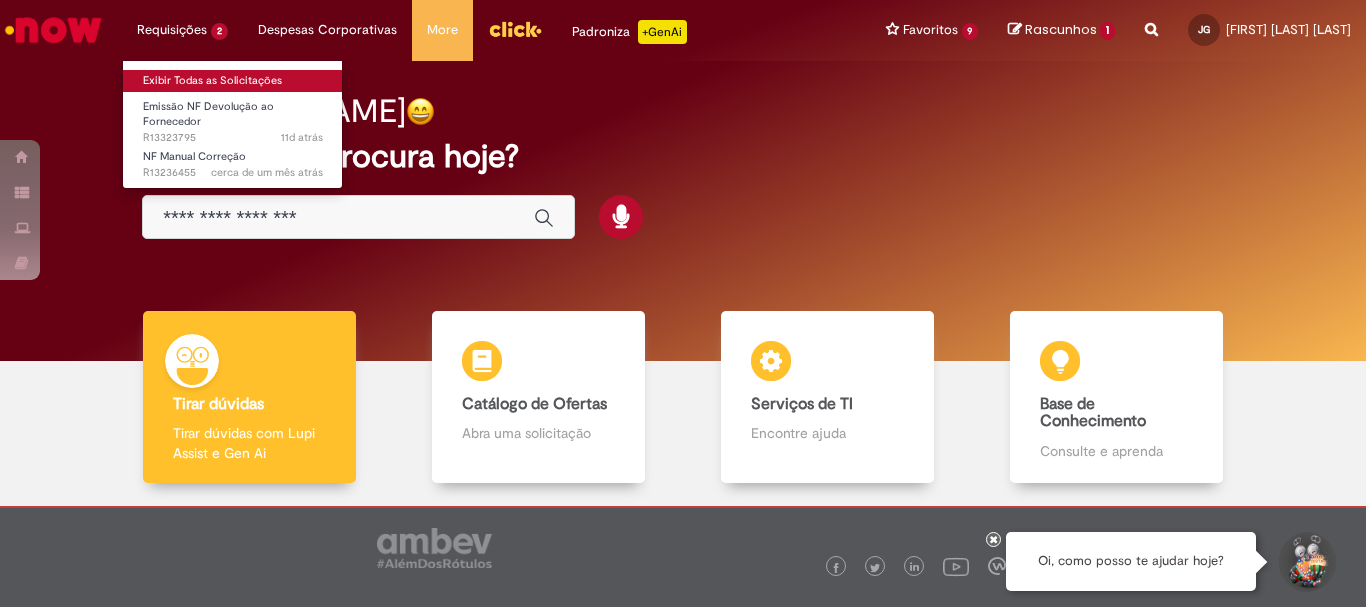 click on "Exibir Todas as Solicitações" at bounding box center (233, 81) 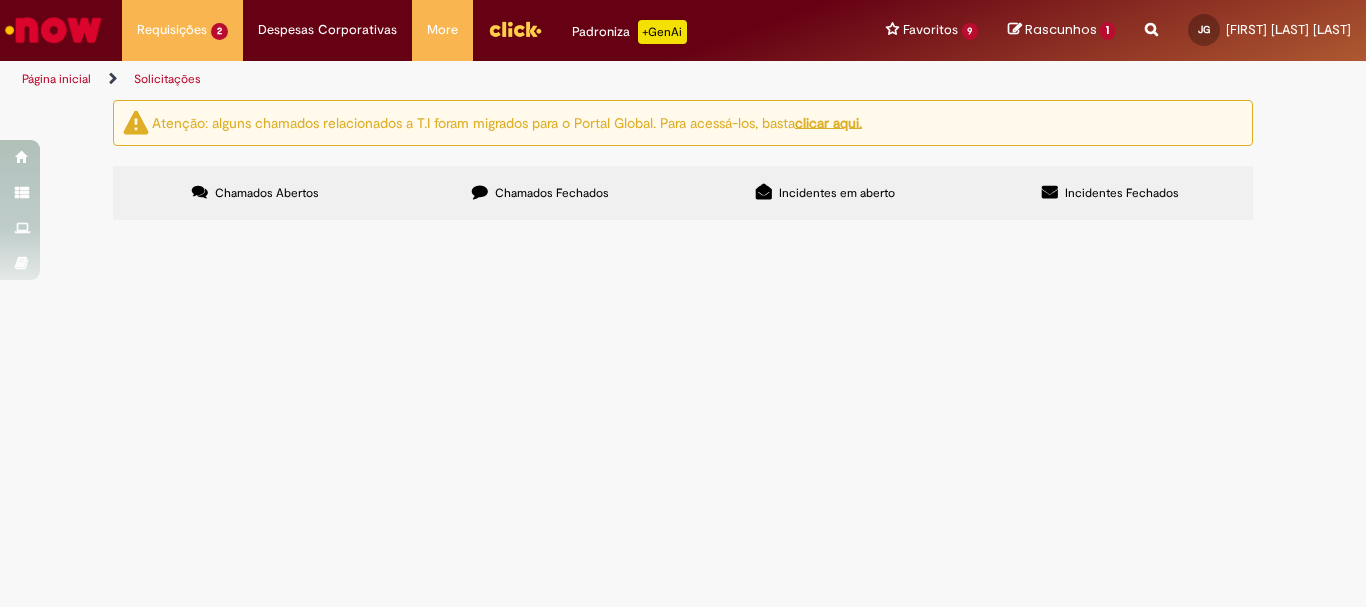 click on "Chamados Fechados" at bounding box center (552, 193) 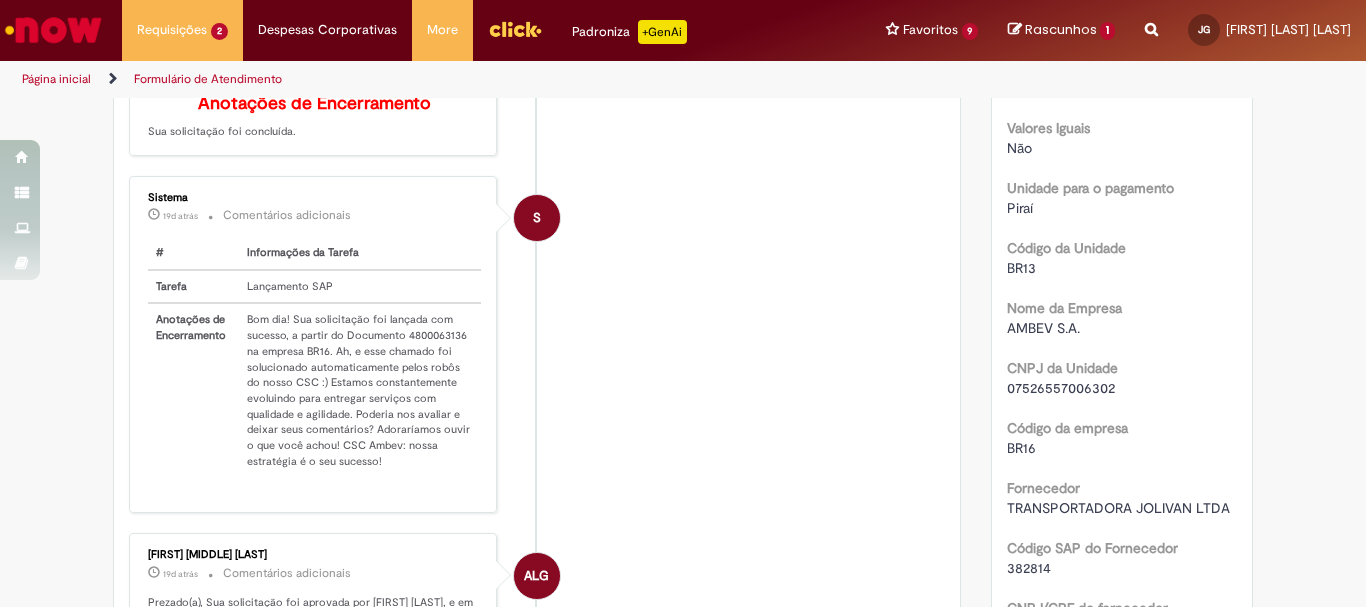 scroll, scrollTop: 0, scrollLeft: 0, axis: both 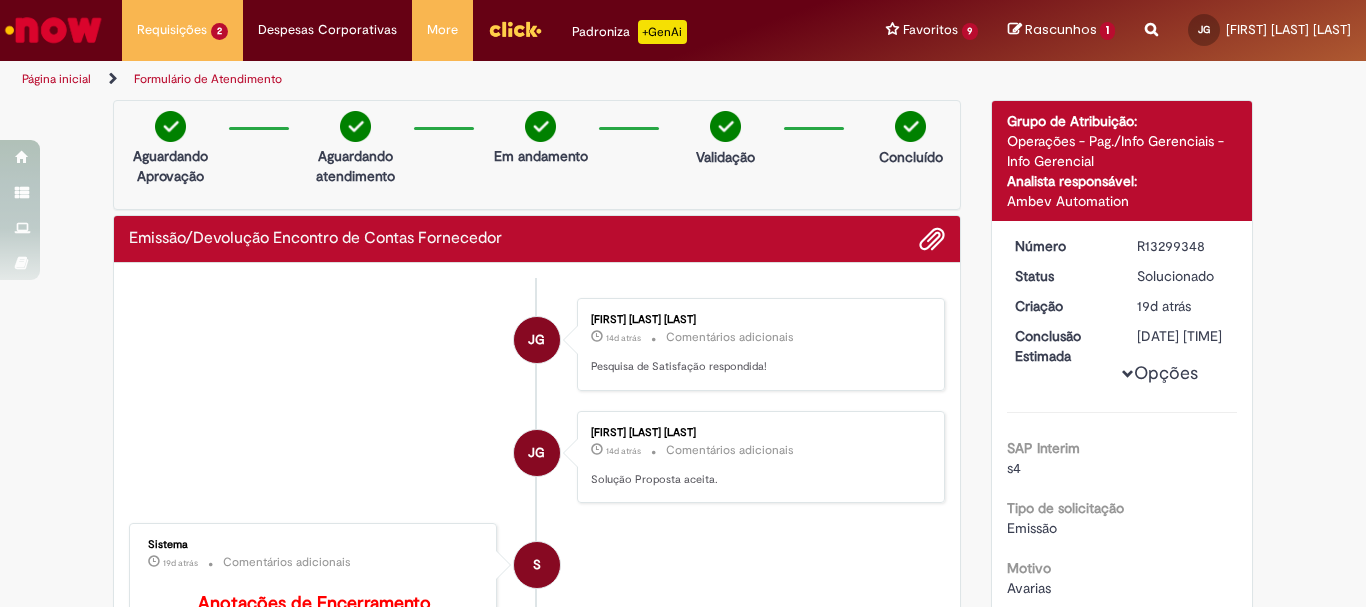 click on "Opções
SAP Interim
s4
Tipo de solicitação
Emissão
Motivo
Avarias
Valores Iguais
Não
Unidade para o pagamento
[CITY]
Código da Unidade
BR13
Nome da Empresa
AMBEV S.A.
CNPJ da Unidade
[NUMBER]
Código da empresa
BR16
Fornecedor
TRANSPORTADORA JOLIVAN LTDA
Código SAP do Fornecedor
382814
CNPJ/CPF do fornecedor
[NUMBER]
Código SAP Fornecedor (S4)
0000271464
Fornecedor bloqueado
Falso
Falso" at bounding box center (1122, 1277) 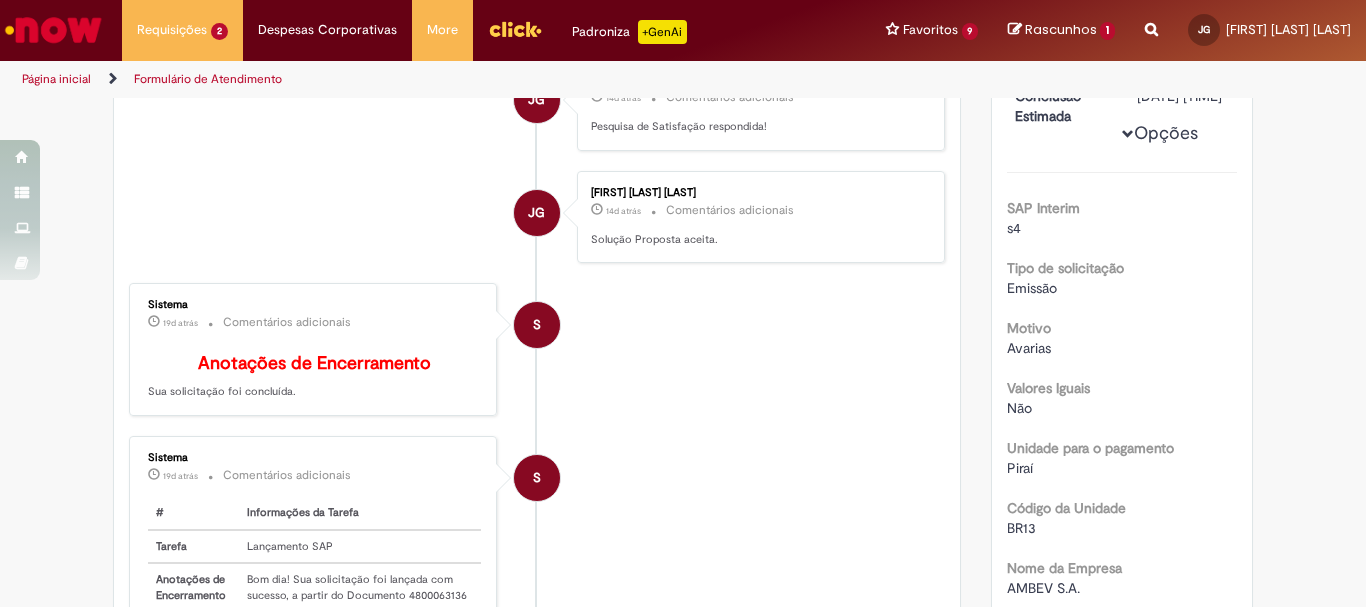 scroll, scrollTop: 440, scrollLeft: 0, axis: vertical 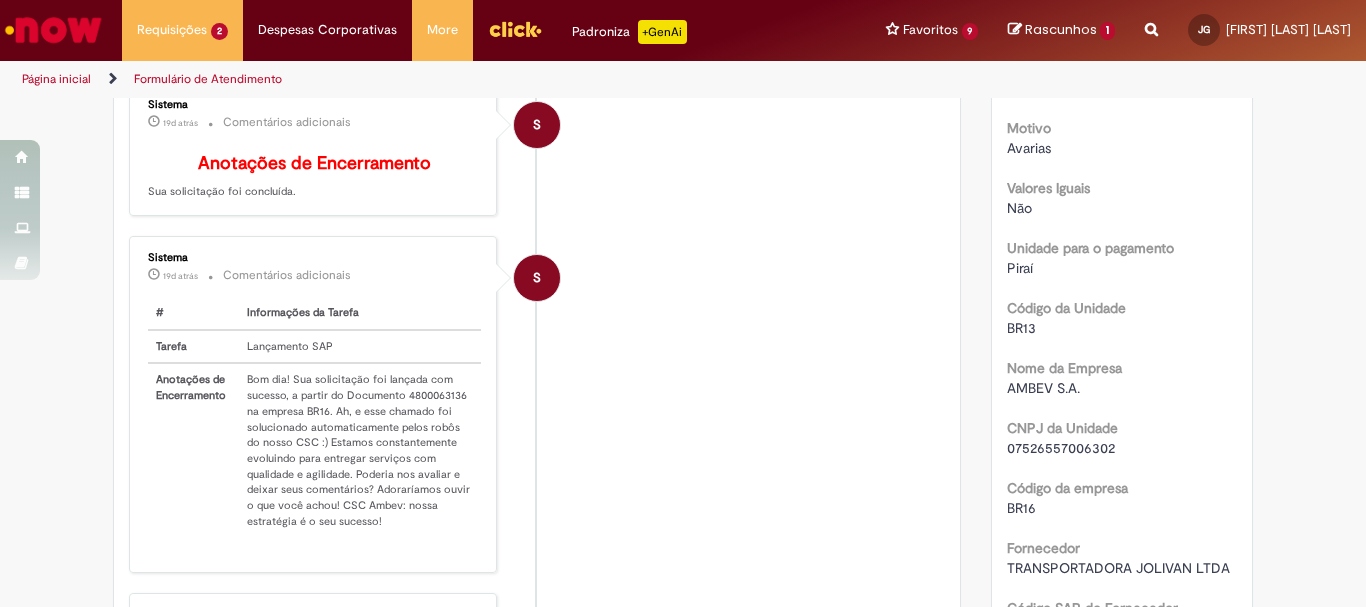 click on "Bom dia! Sua solicitação foi lançada com sucesso, a partir do Documento 4800063136 na empresa BR16. Ah, e esse chamado foi solucionado automaticamente pelos robôs do nosso CSC :) Estamos constantemente evoluindo para entregar serviços com qualidade e agilidade. Poderia nos avaliar e deixar seus comentários? Adoraríamos ouvir o que você achou! CSC Ambev: nossa estratégia é o seu sucesso!" at bounding box center [360, 450] 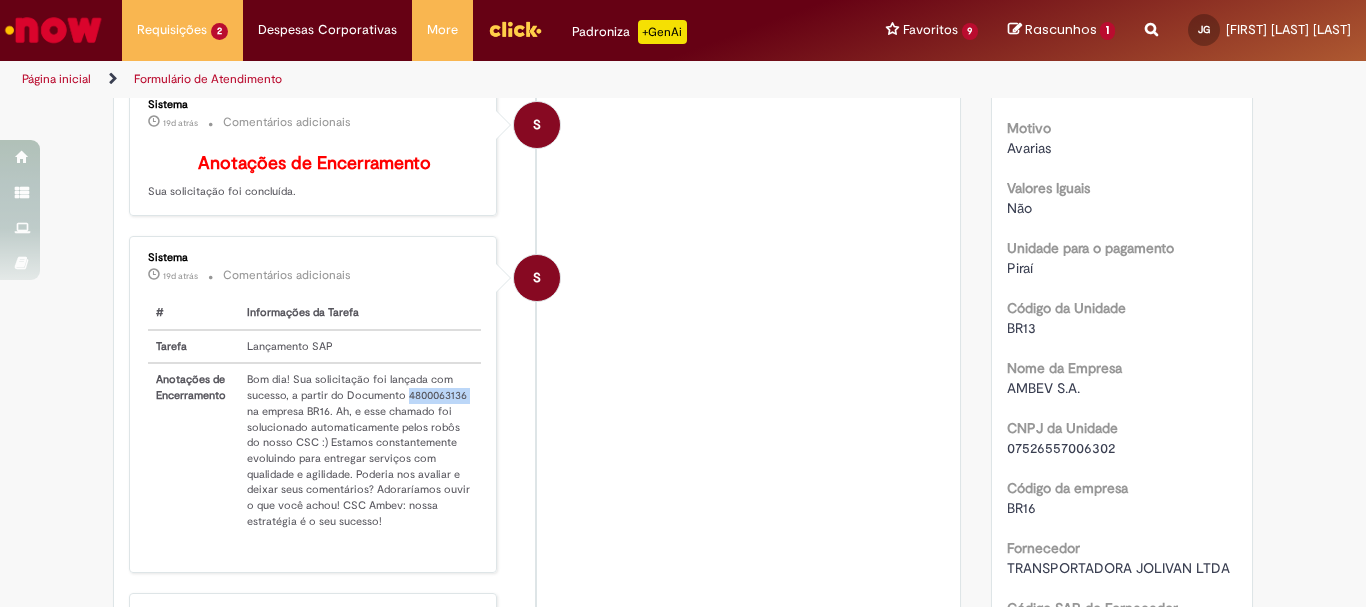 copy on "4800063136" 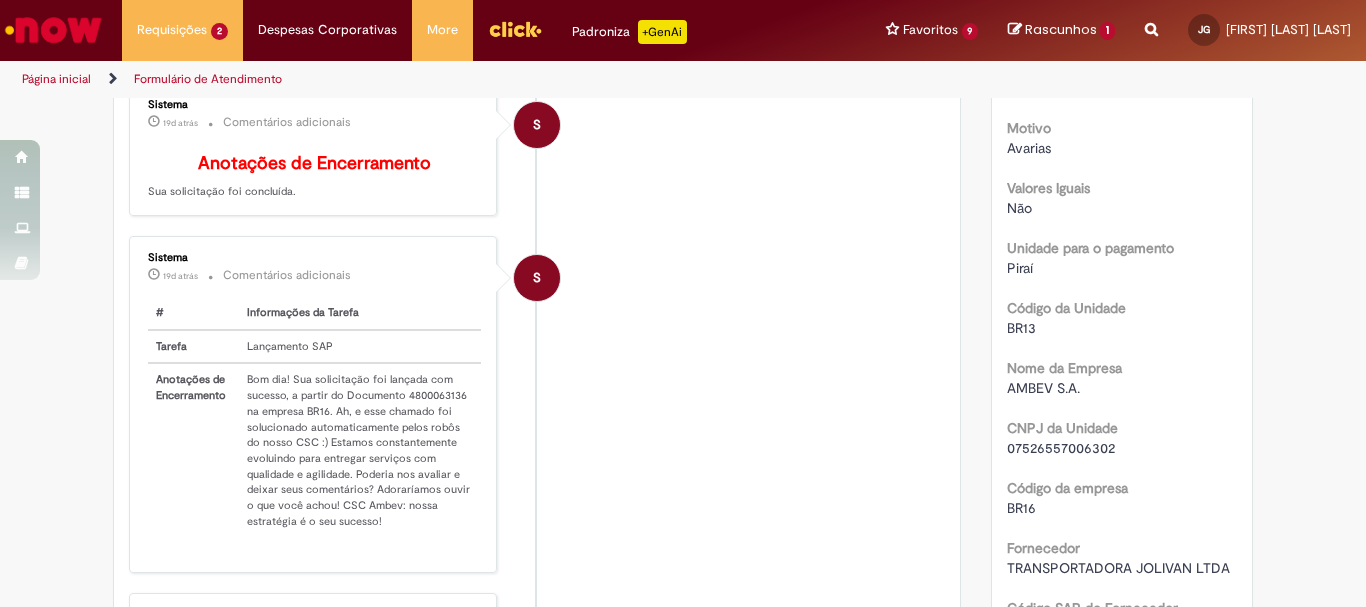 click on "Bom dia! Sua solicitação foi lançada com sucesso, a partir do Documento 4800063136 na empresa BR16. Ah, e esse chamado foi solucionado automaticamente pelos robôs do nosso CSC :) Estamos constantemente evoluindo para entregar serviços com qualidade e agilidade. Poderia nos avaliar e deixar seus comentários? Adoraríamos ouvir o que você achou! CSC Ambev: nossa estratégia é o seu sucesso!" at bounding box center [360, 450] 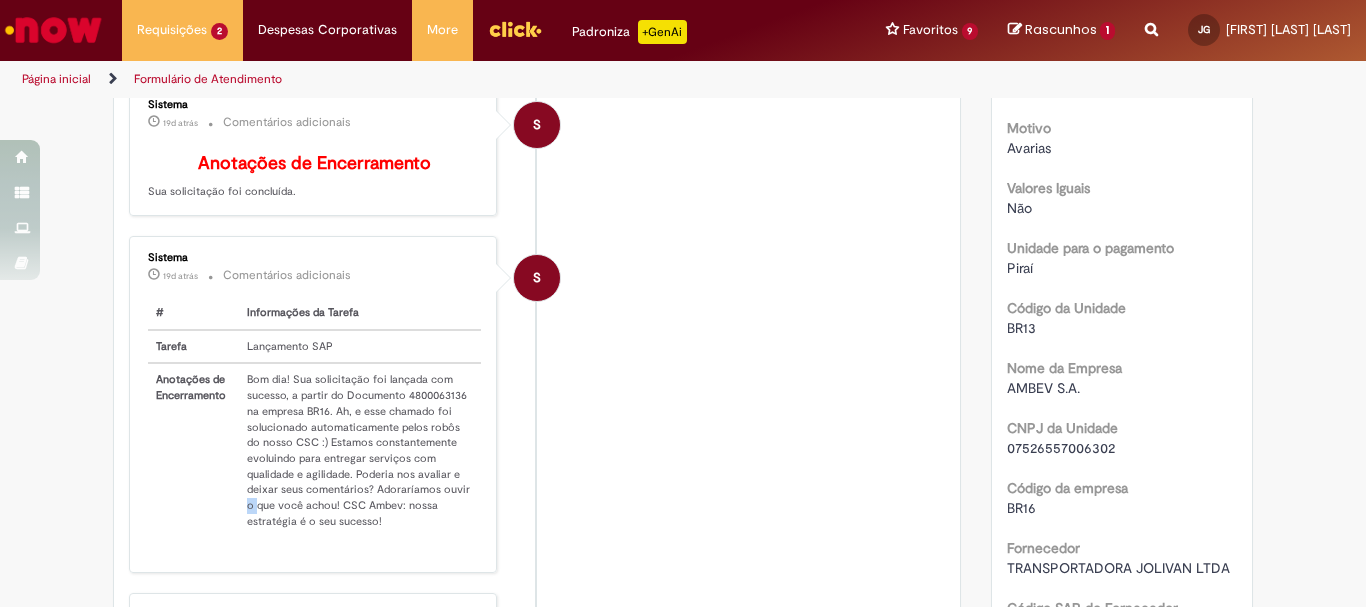 click on "Bom dia! Sua solicitação foi lançada com sucesso, a partir do Documento 4800063136 na empresa BR16. Ah, e esse chamado foi solucionado automaticamente pelos robôs do nosso CSC :) Estamos constantemente evoluindo para entregar serviços com qualidade e agilidade. Poderia nos avaliar e deixar seus comentários? Adoraríamos ouvir o que você achou! CSC Ambev: nossa estratégia é o seu sucesso!" at bounding box center (360, 450) 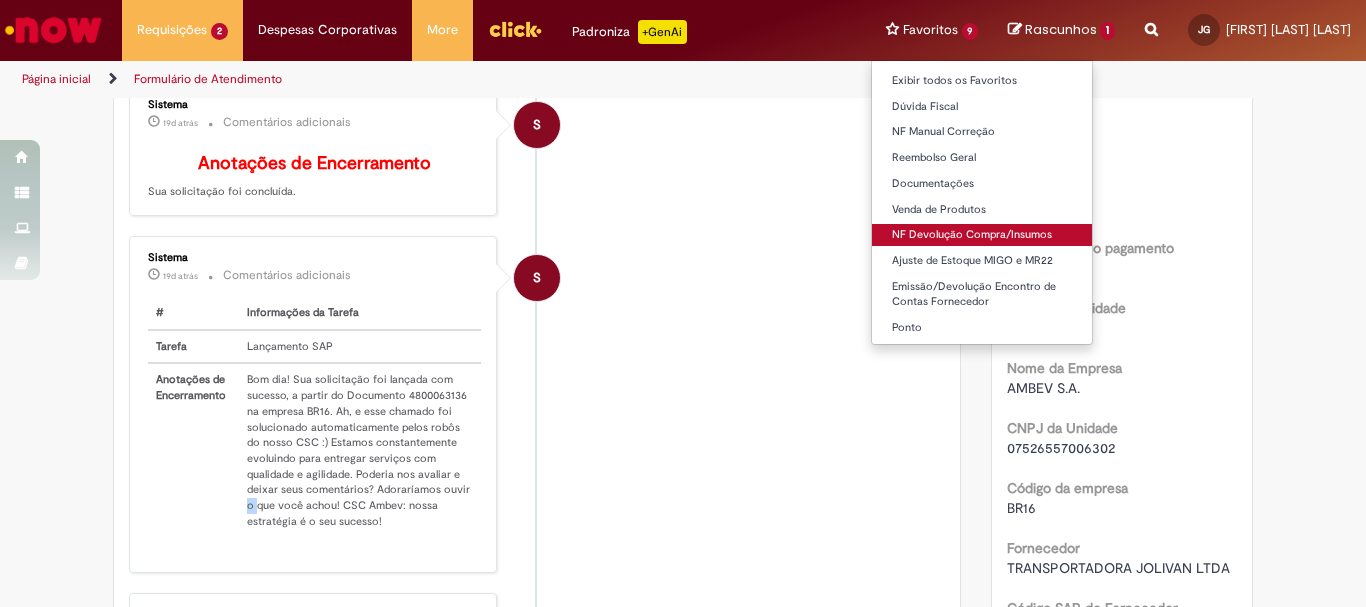 click on "NF Devolução Compra/Insumos" at bounding box center [982, 235] 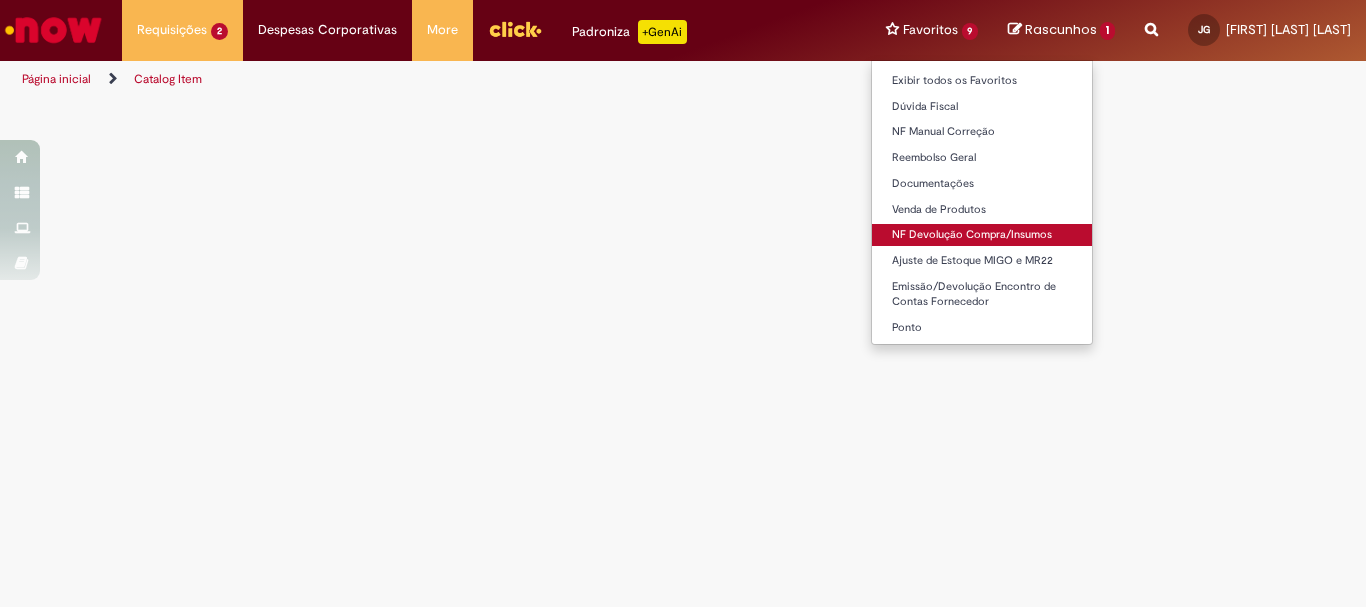 scroll, scrollTop: 0, scrollLeft: 0, axis: both 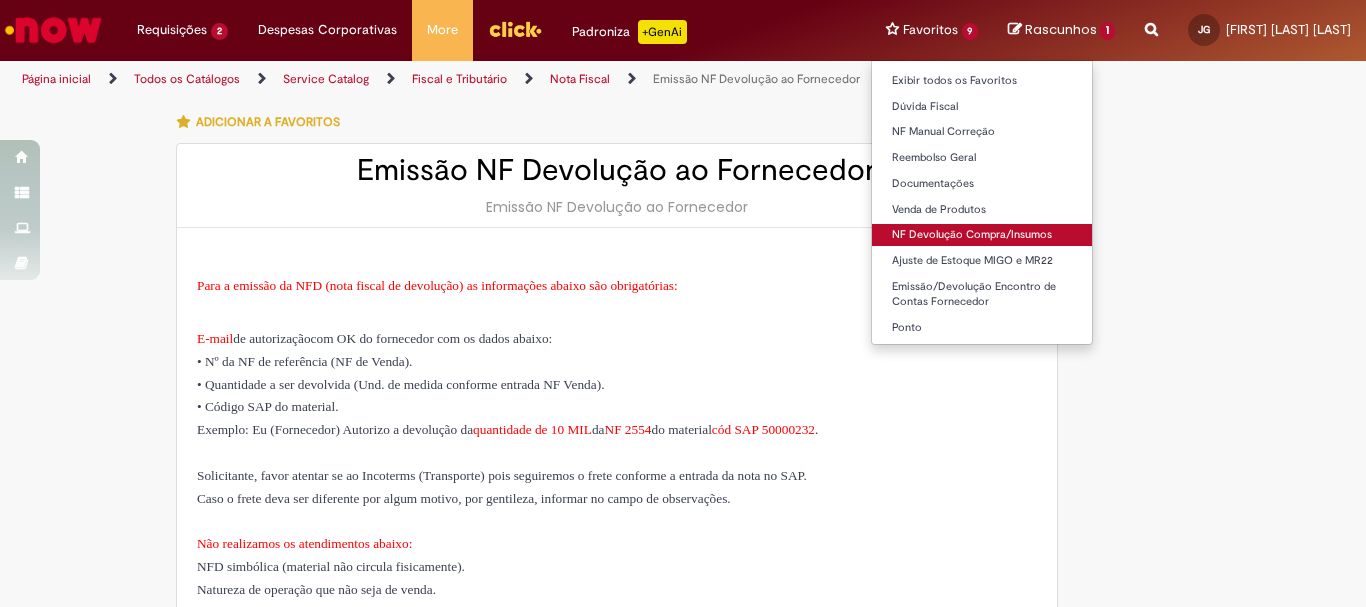 type on "********" 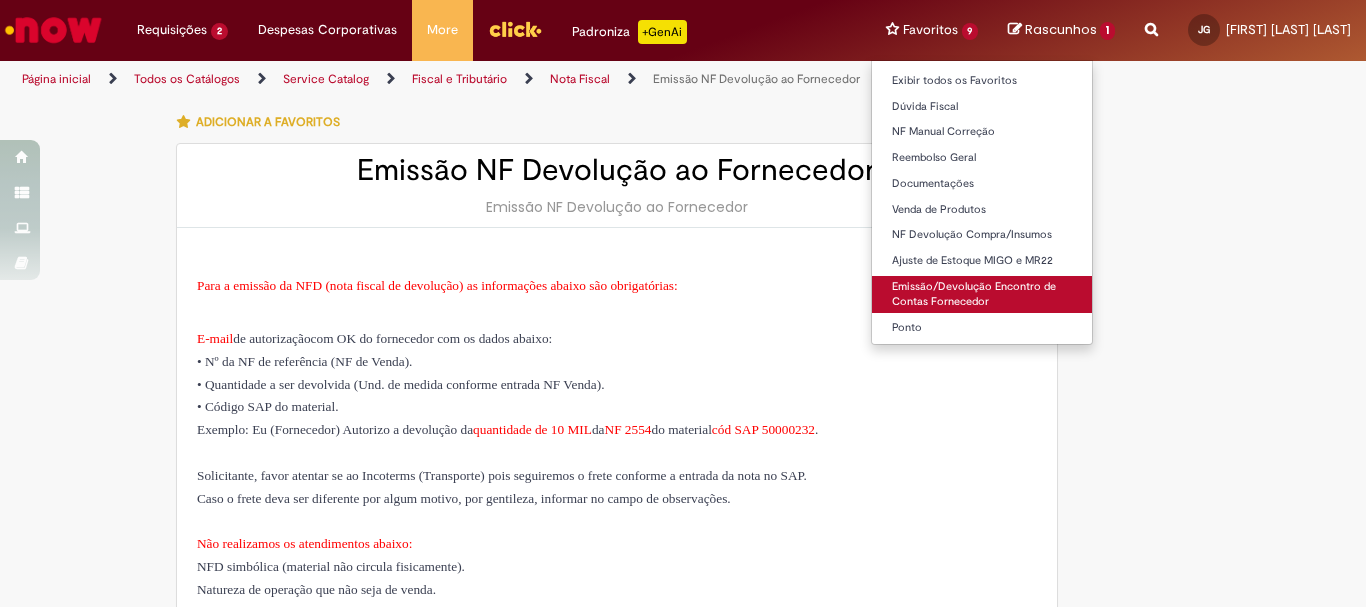 click on "Emissão/Devolução Encontro de Contas Fornecedor" at bounding box center (982, 294) 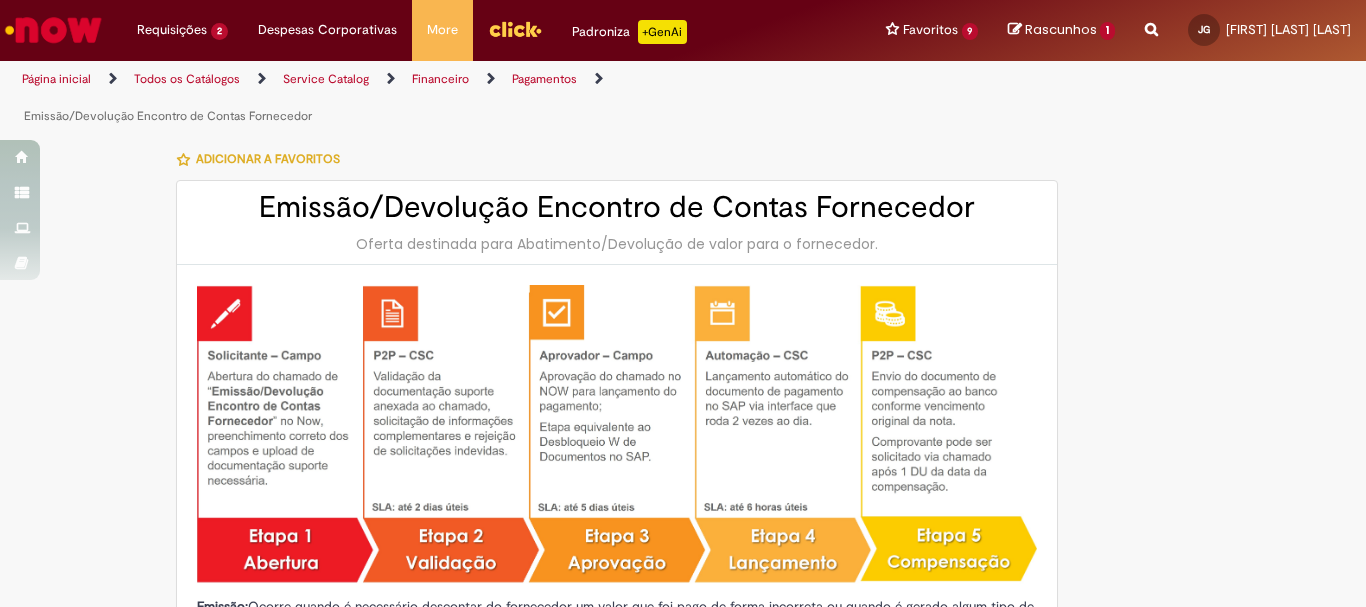 type on "********" 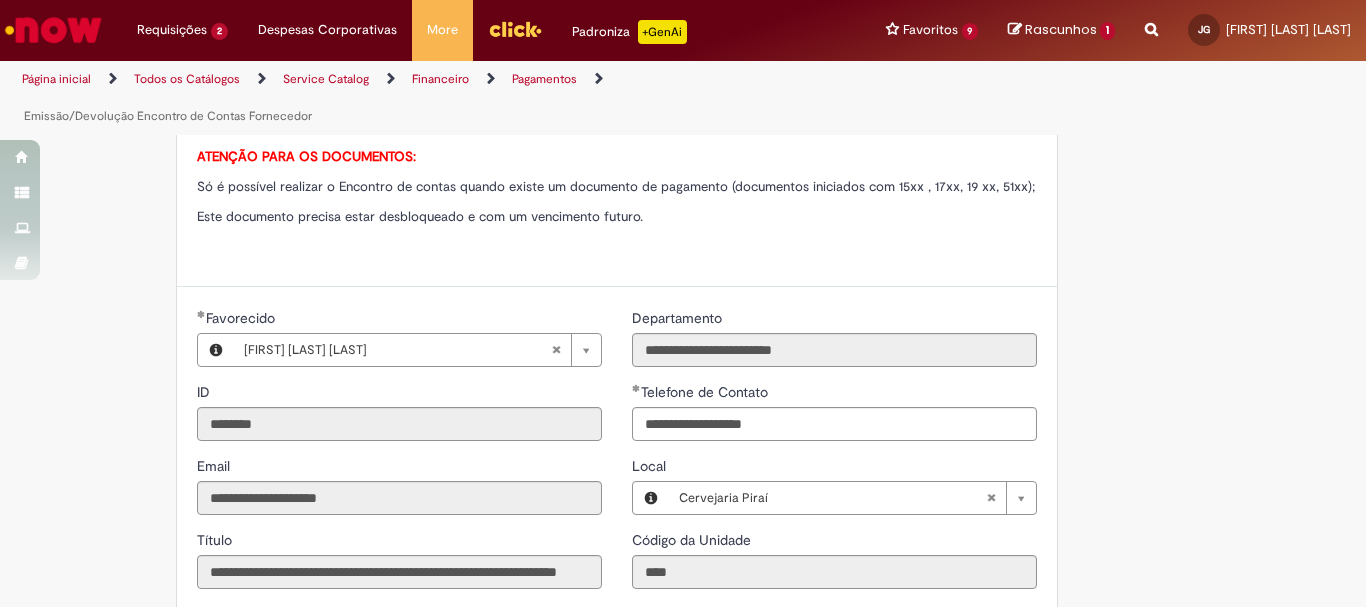 scroll, scrollTop: 1100, scrollLeft: 0, axis: vertical 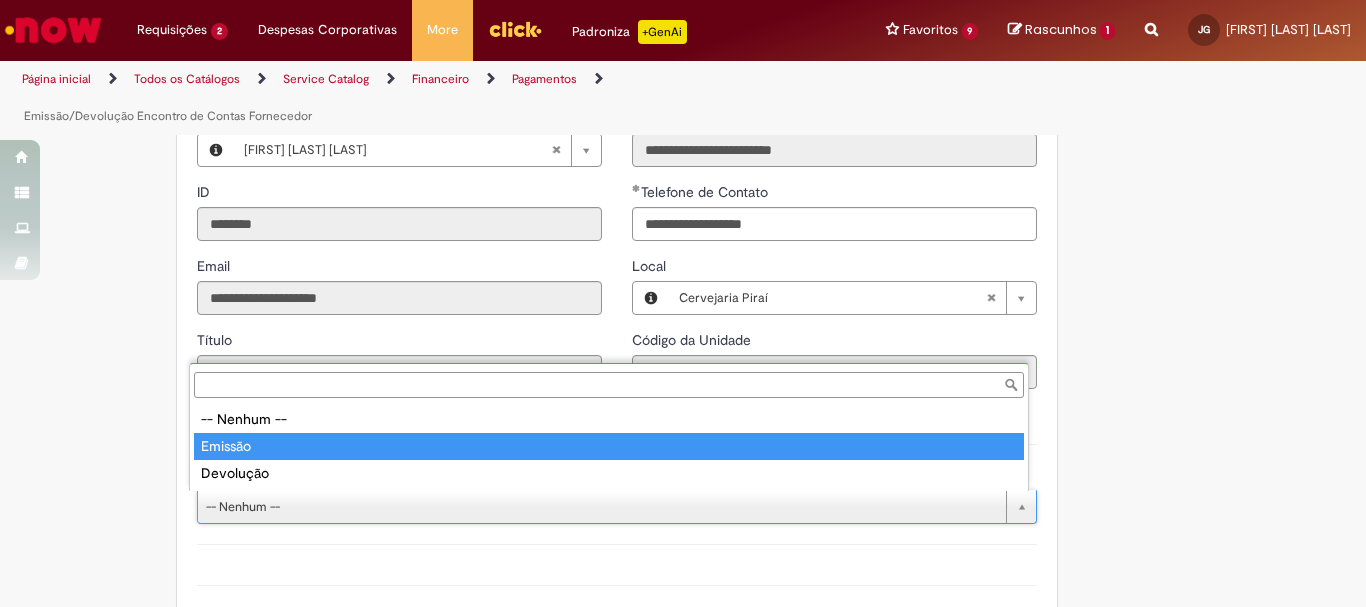 type on "*******" 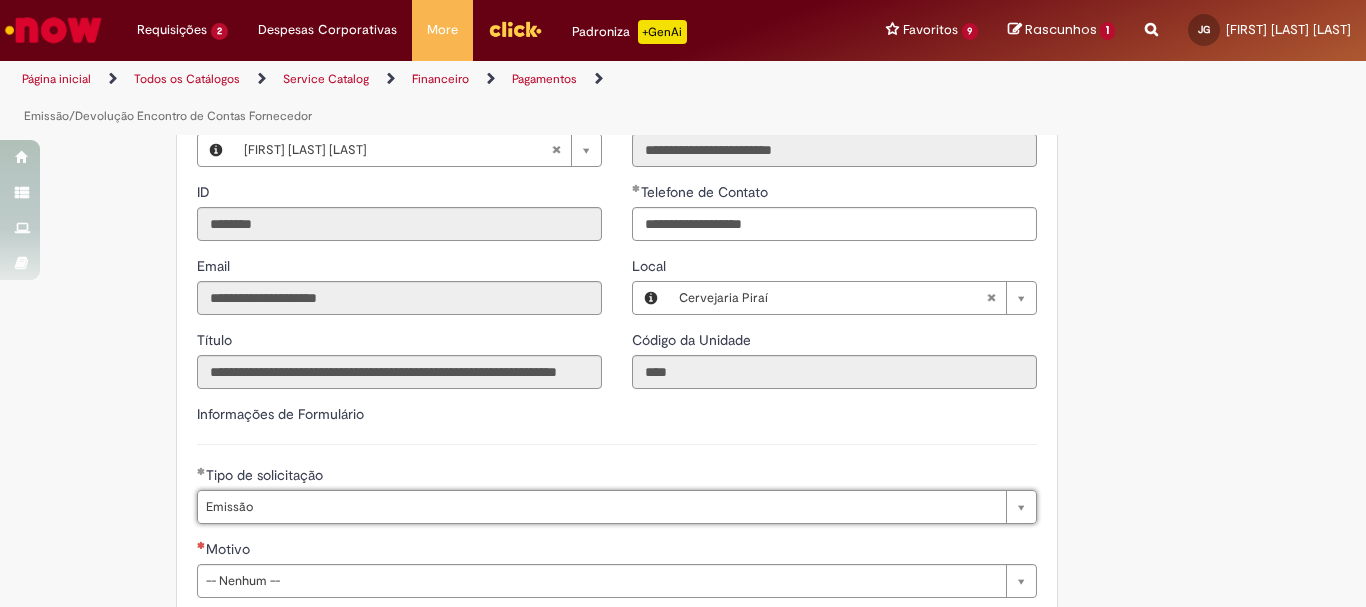 scroll, scrollTop: 1200, scrollLeft: 0, axis: vertical 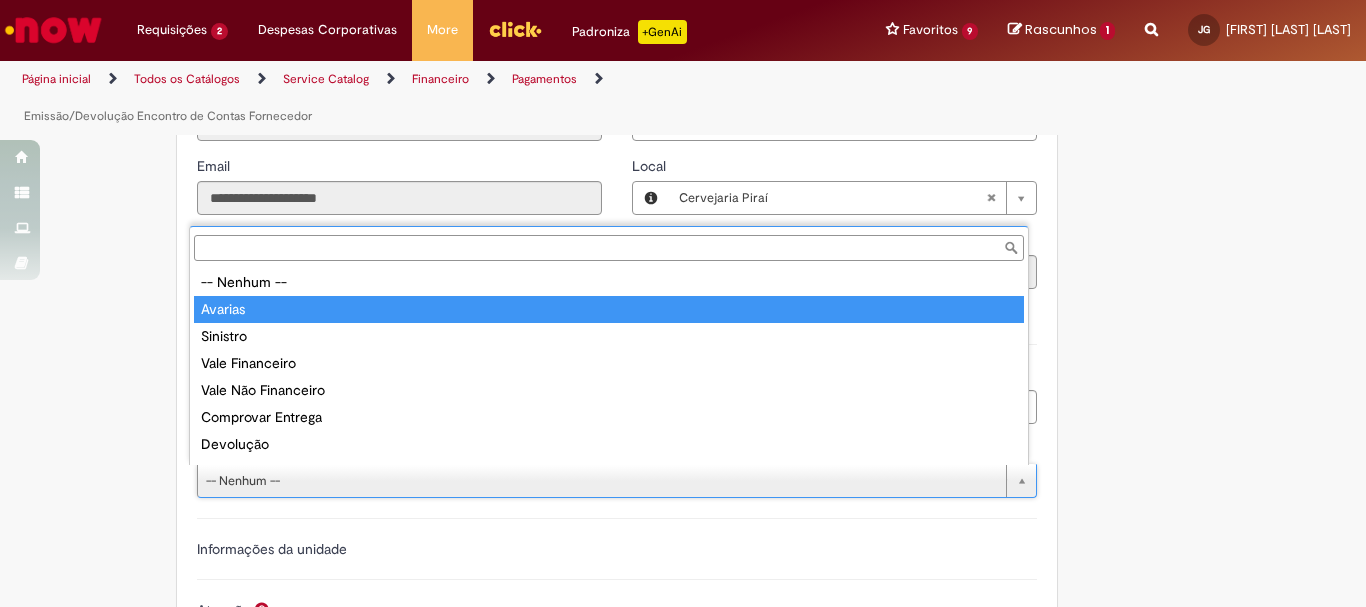 type on "*******" 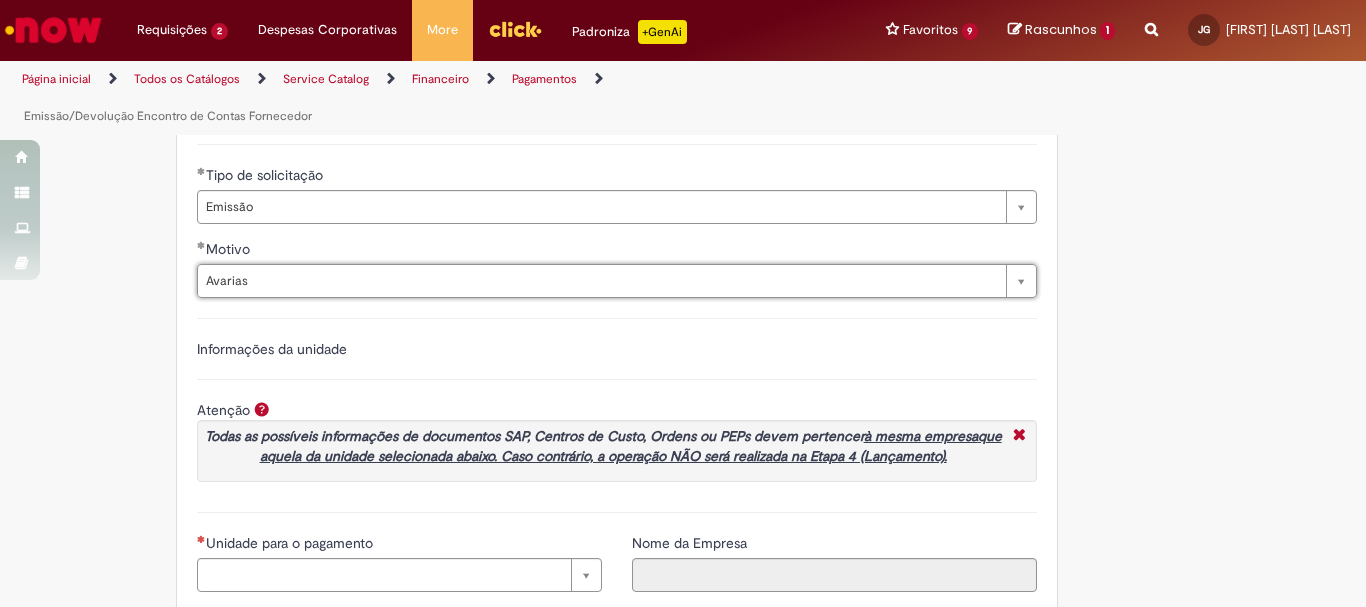 scroll, scrollTop: 1500, scrollLeft: 0, axis: vertical 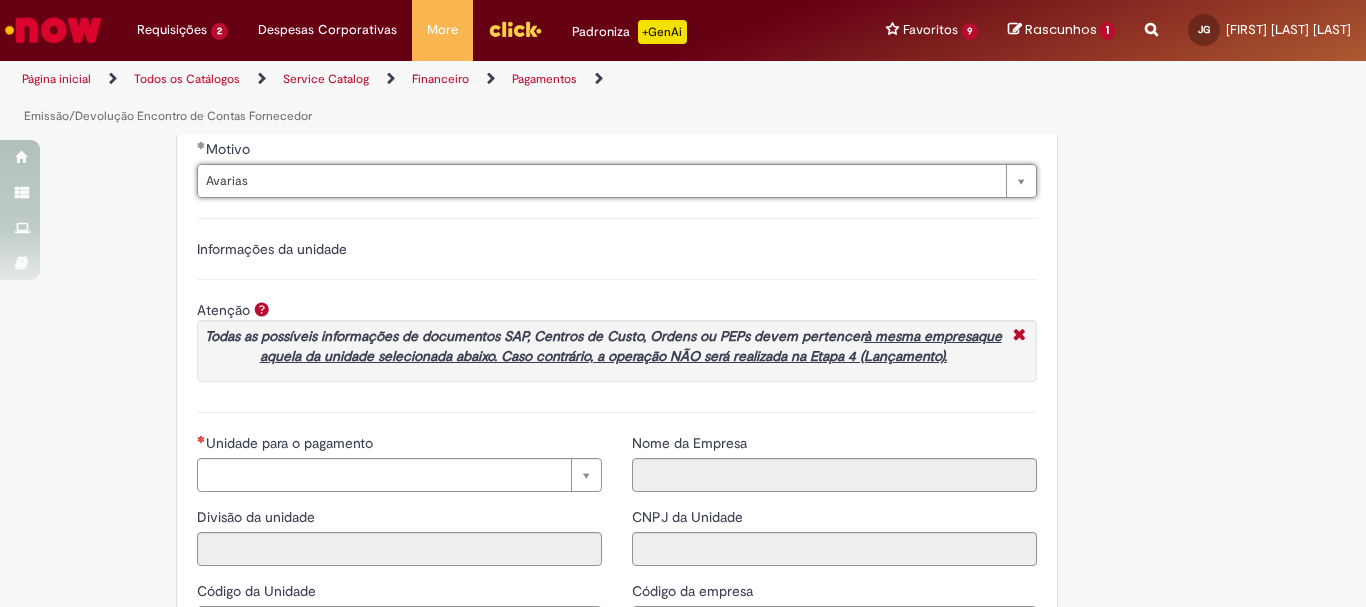 click on "**********" at bounding box center (399, 544) 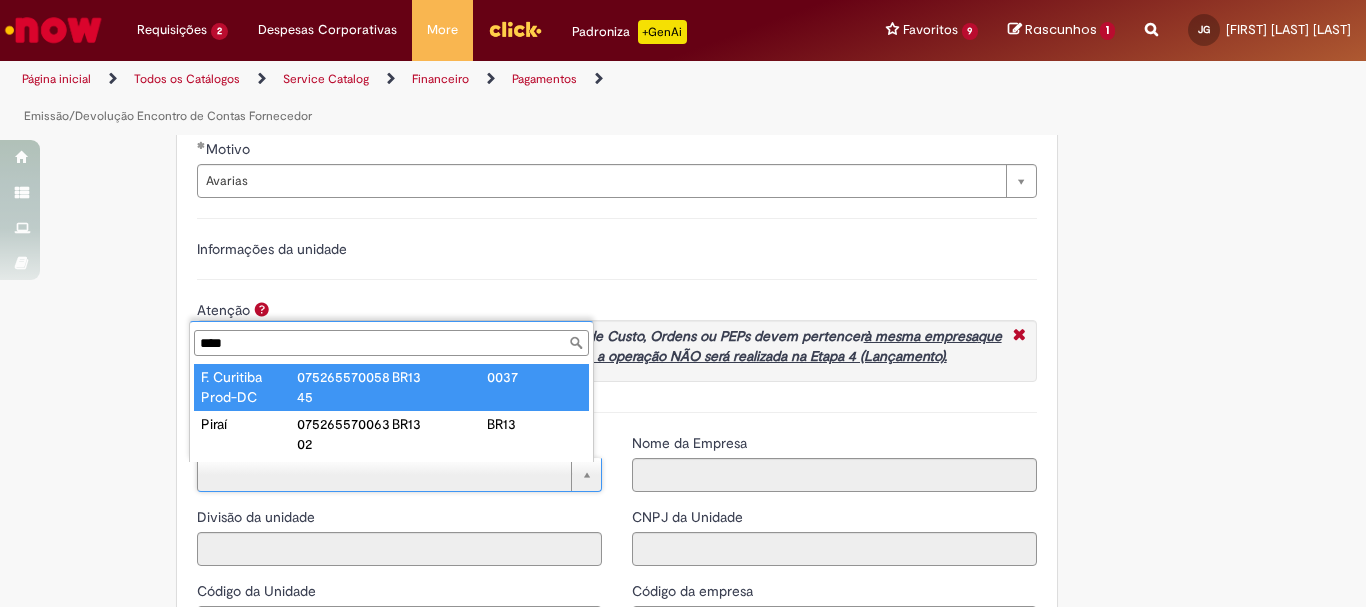 type on "****" 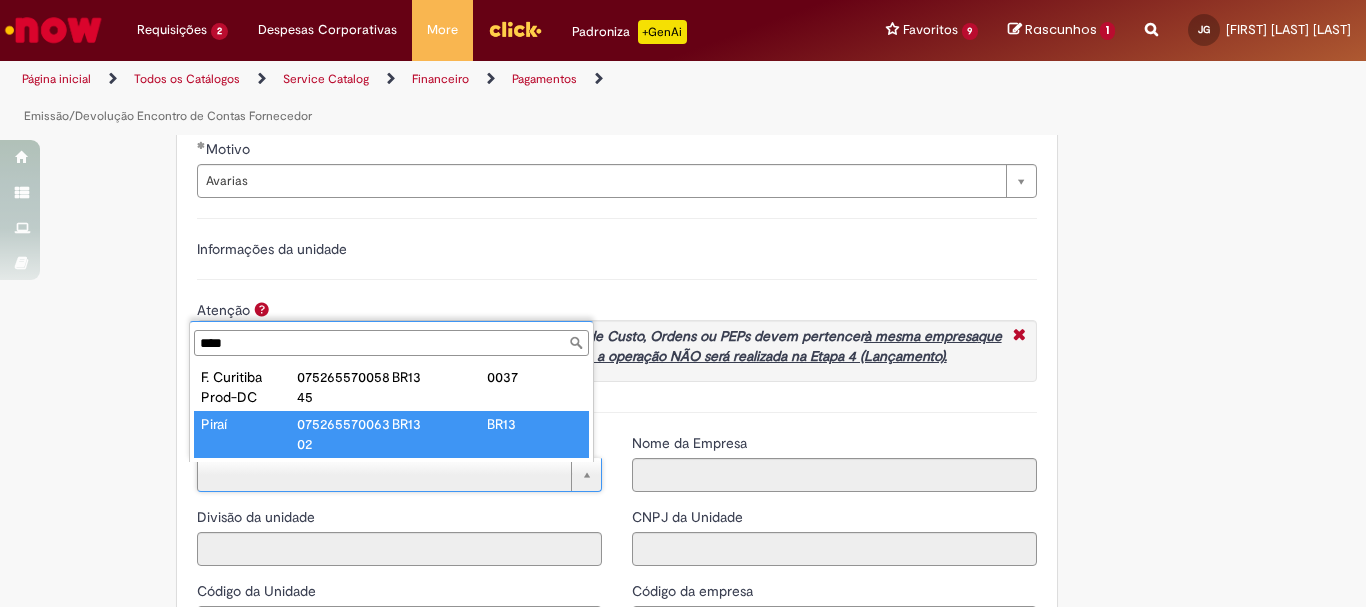 type on "*****" 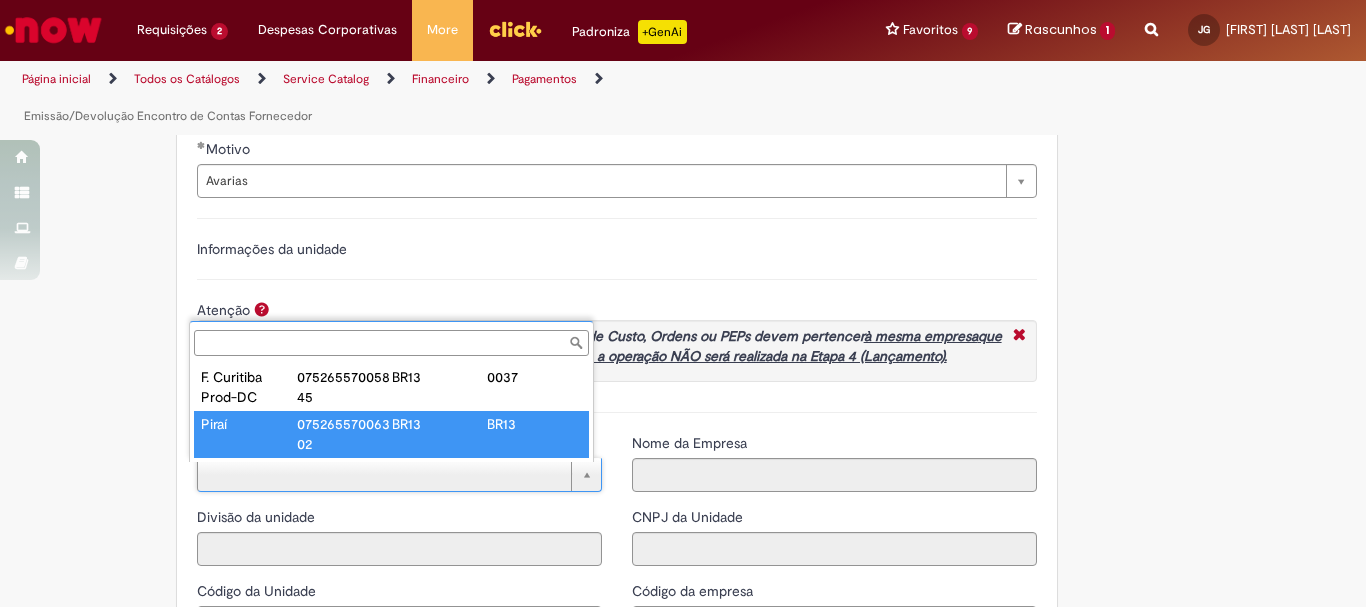 type on "****" 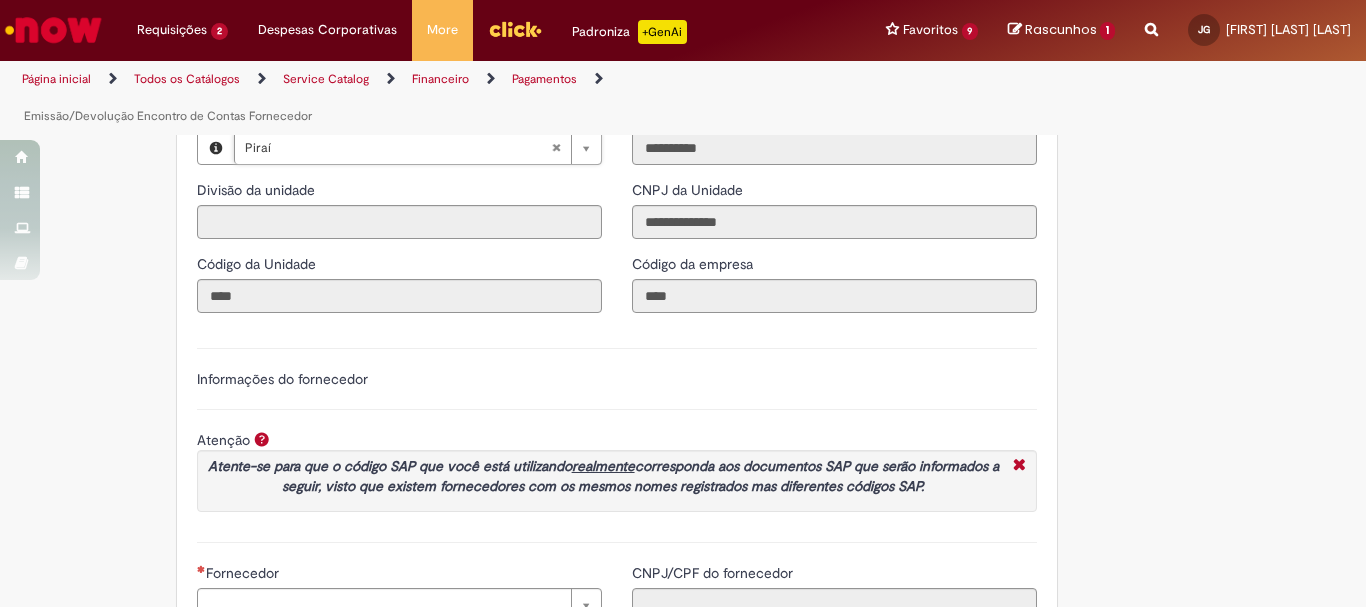 scroll, scrollTop: 2100, scrollLeft: 0, axis: vertical 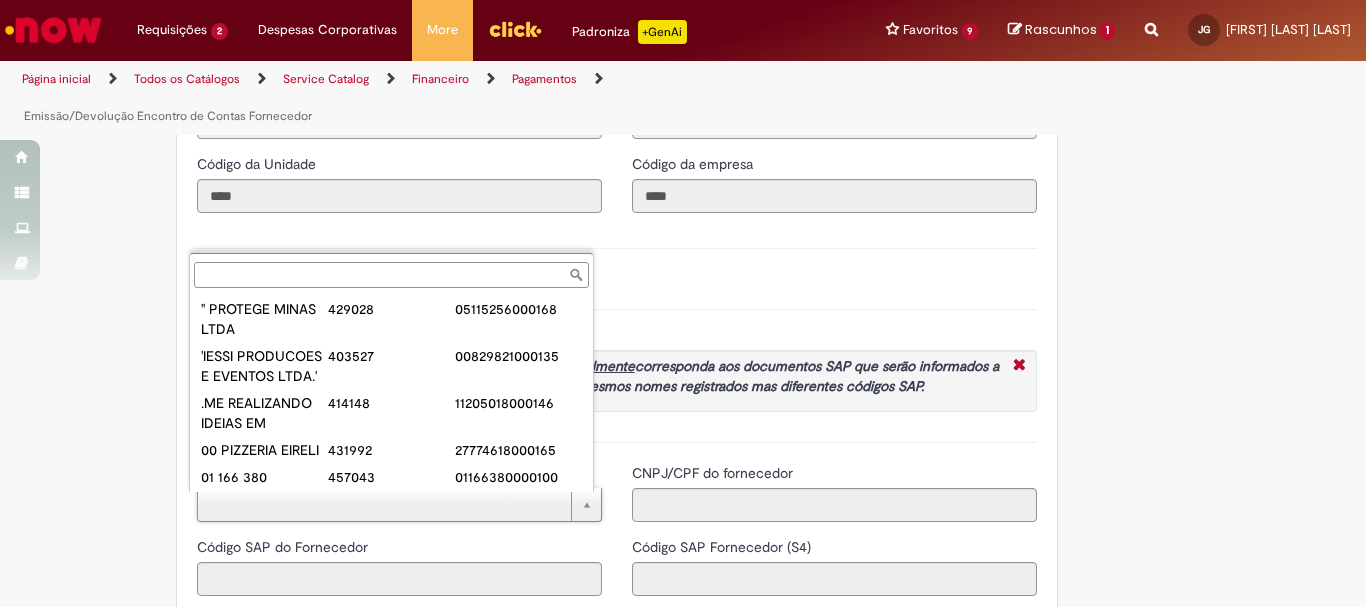 click on "Fornecedor" at bounding box center (391, 275) 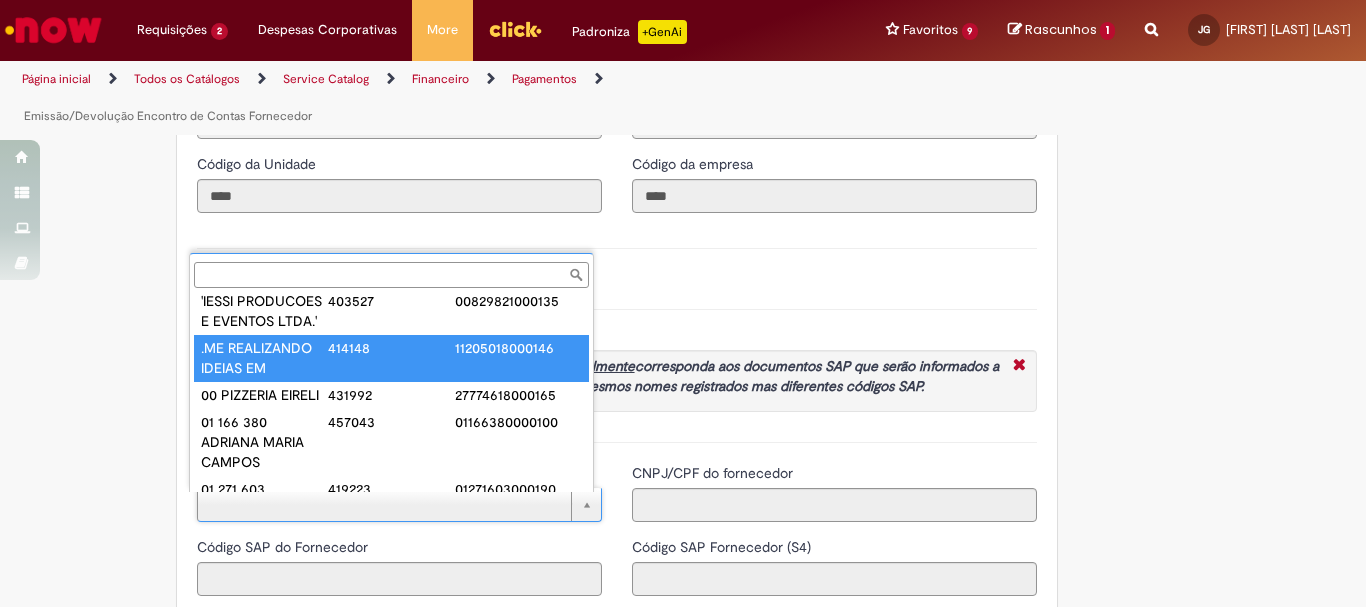paste on "**********" 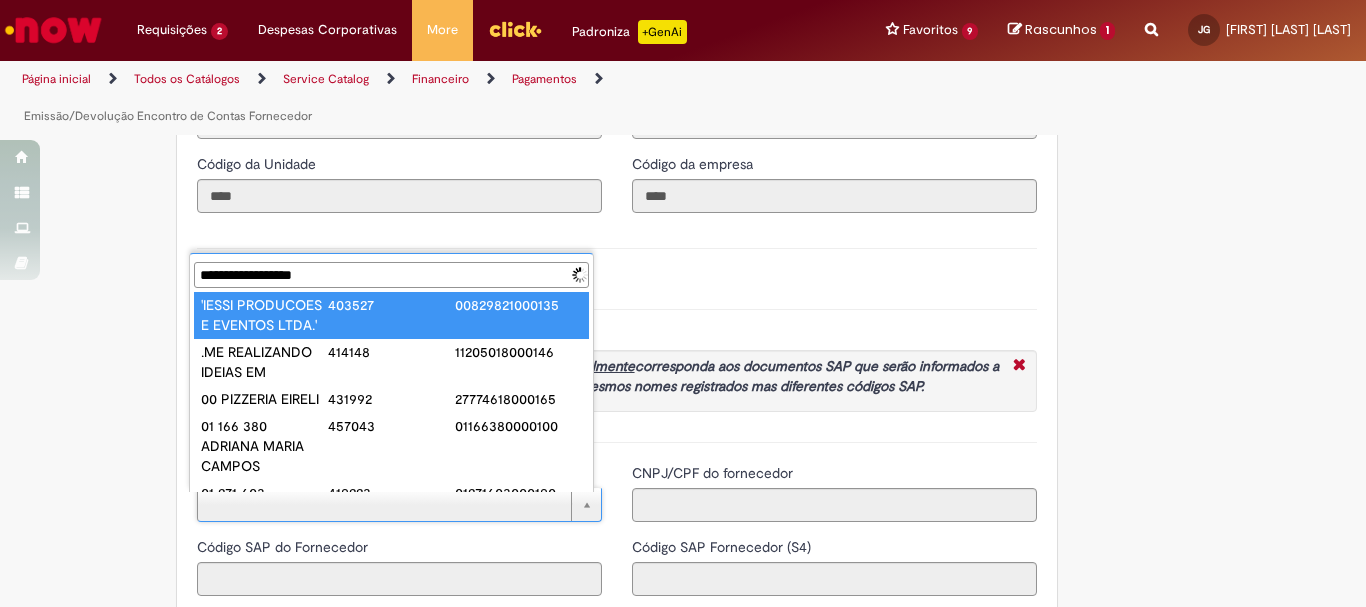 scroll, scrollTop: 0, scrollLeft: 0, axis: both 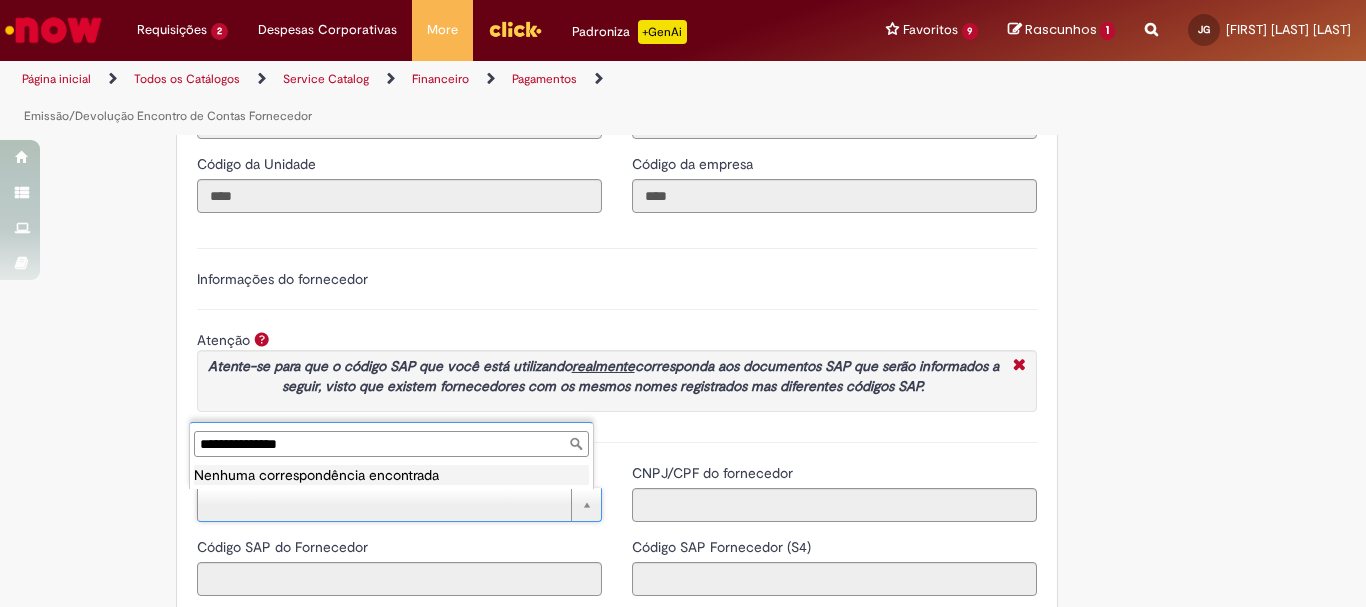 type on "**********" 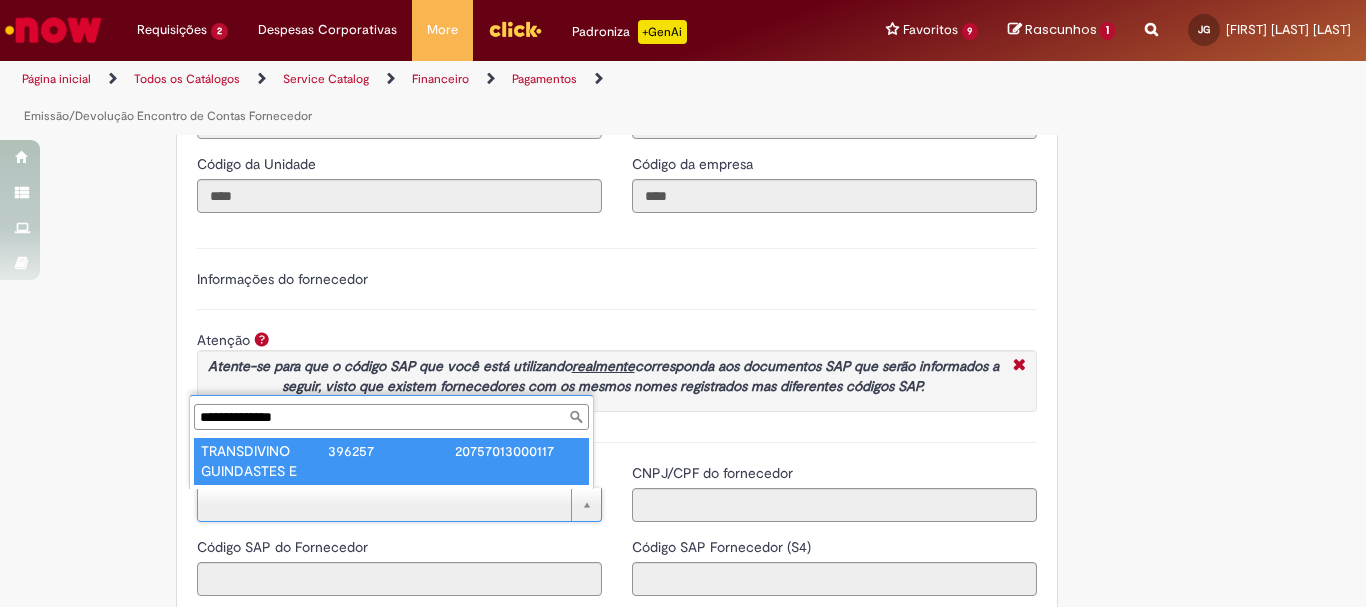 type on "**********" 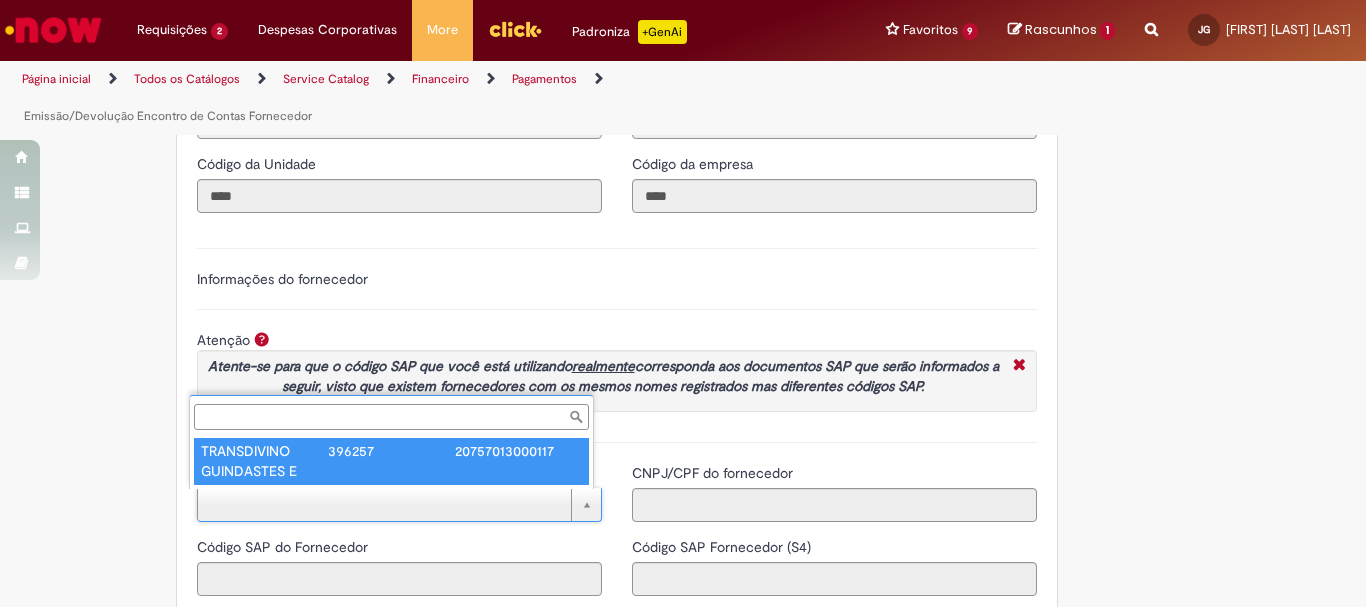 type on "******" 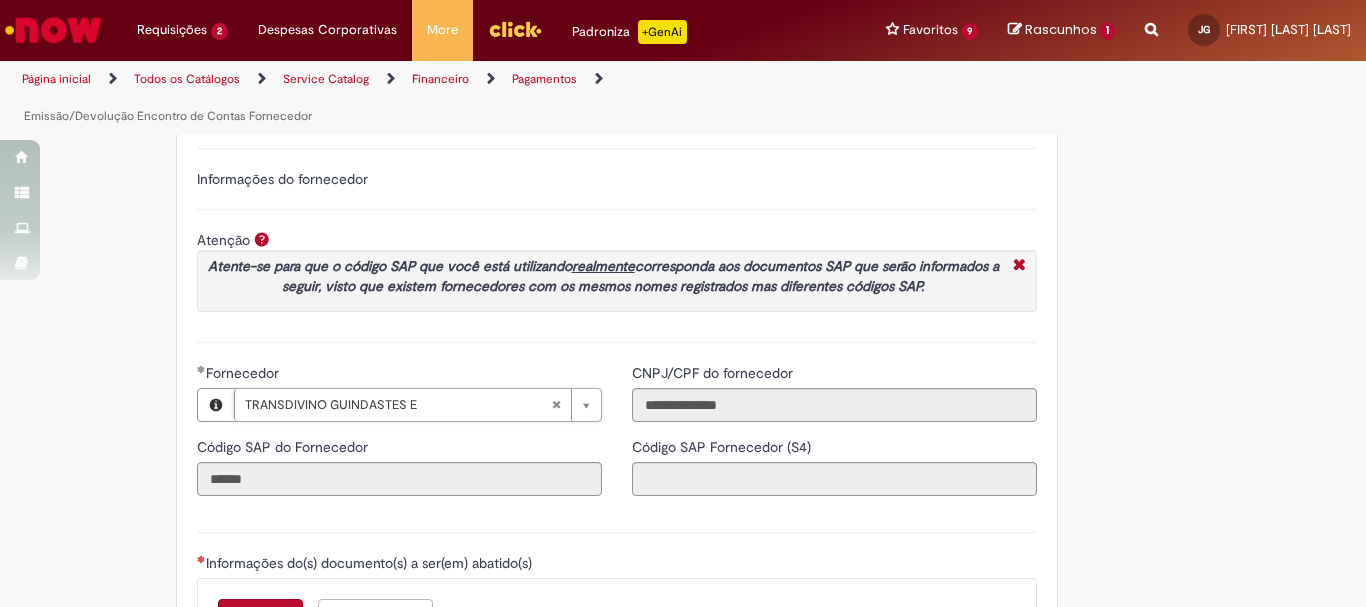 scroll, scrollTop: 2400, scrollLeft: 0, axis: vertical 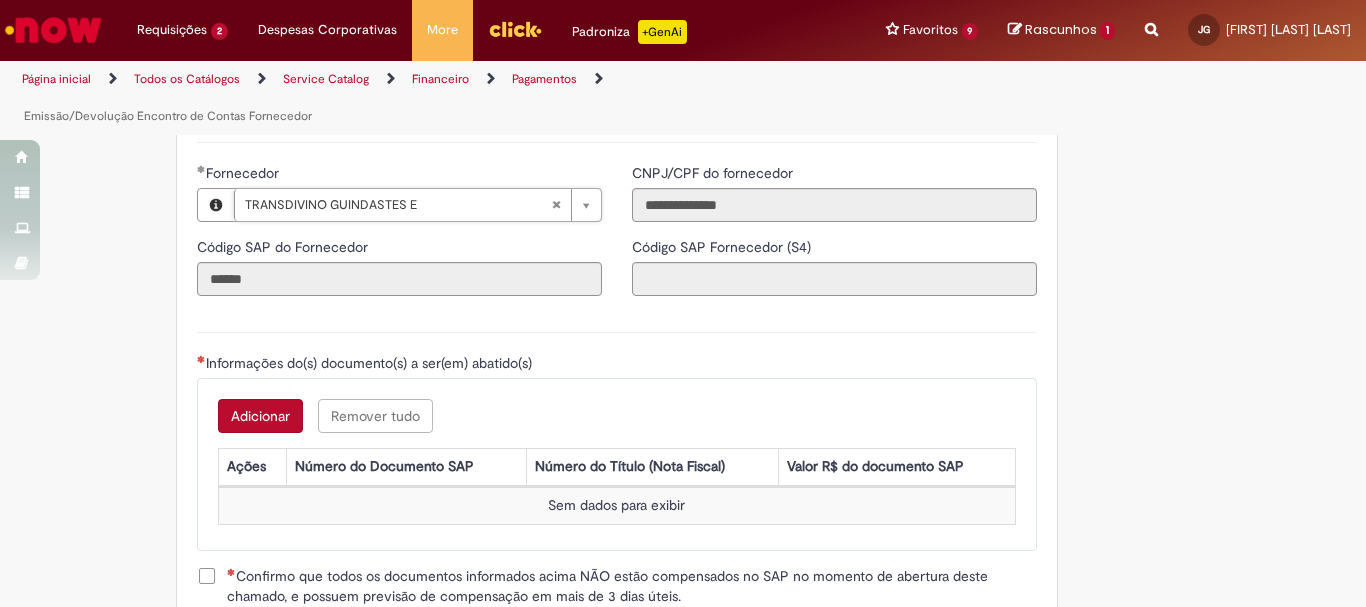 click on "Adicionar" at bounding box center (260, 416) 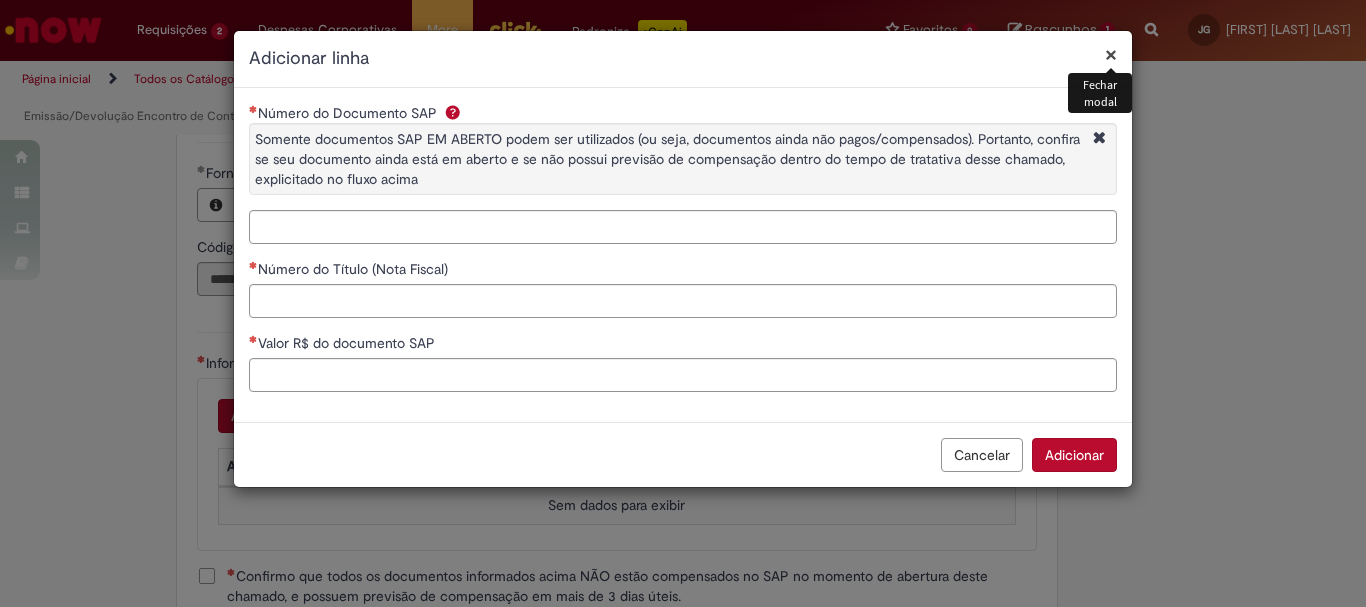 type on "**********" 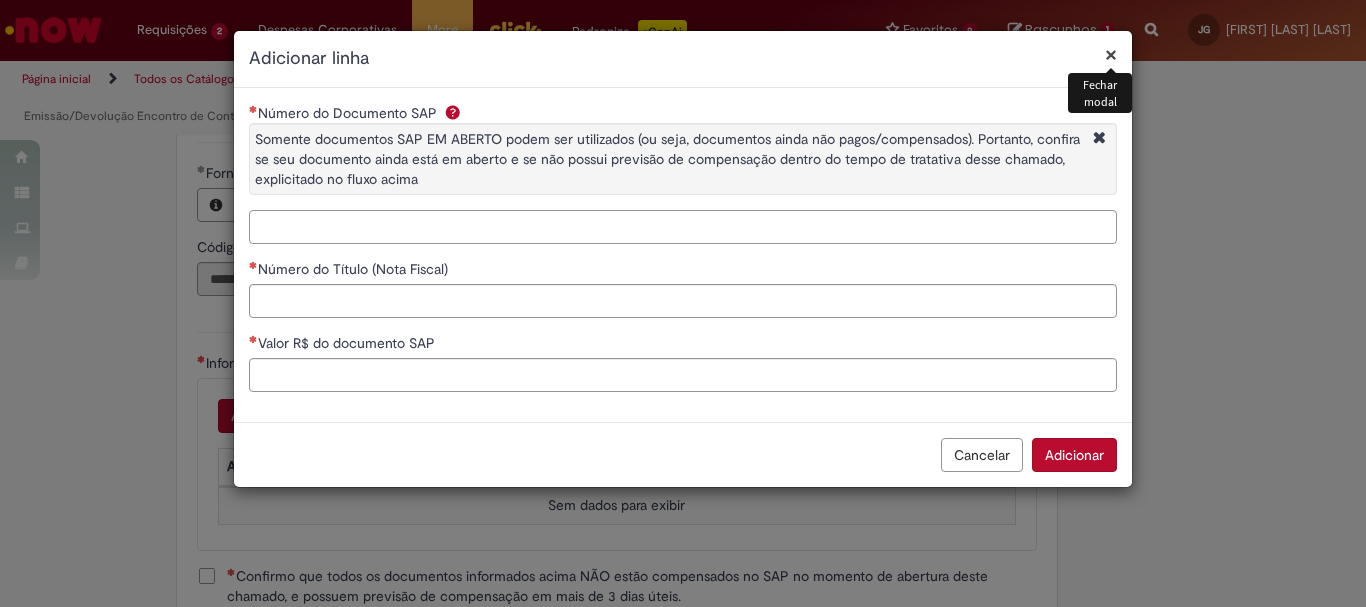 click on "Número do Documento SAP Somente documentos SAP EM ABERTO podem ser utilizados (ou seja, documentos ainda não pagos/compensados). Portanto, confira se seu documento ainda está em aberto e se não possui previsão de compensação dentro do tempo de tratativa desse chamado, explicitado no fluxo acima" at bounding box center [683, 227] 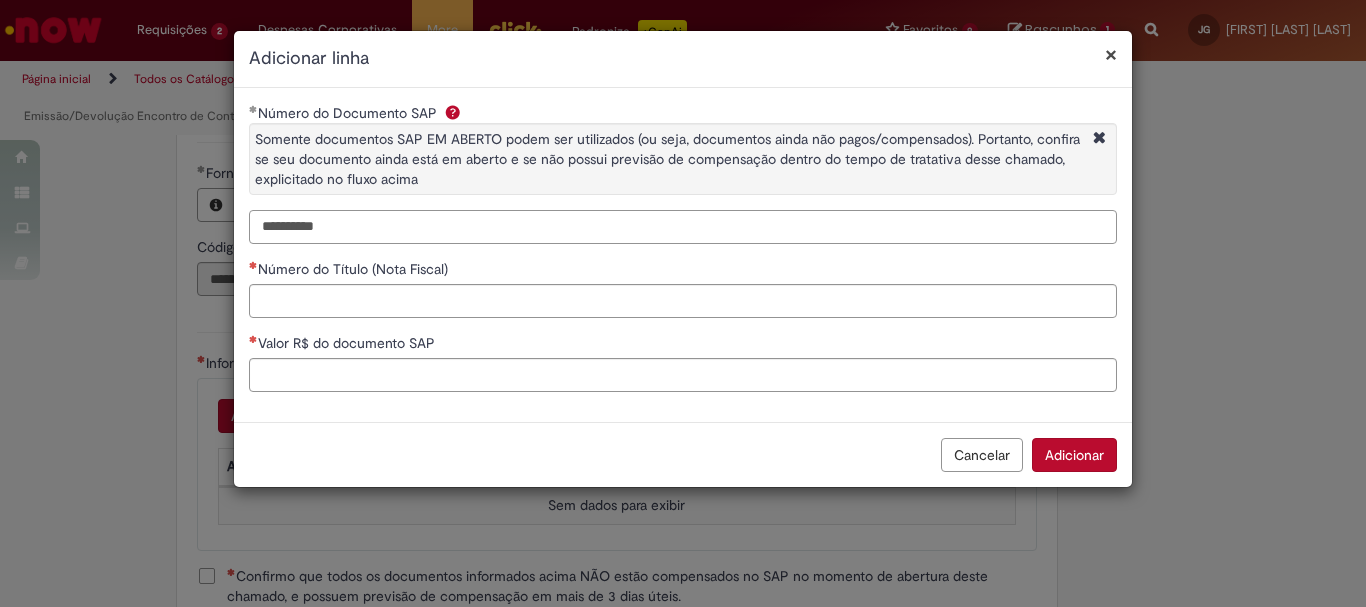 type on "**********" 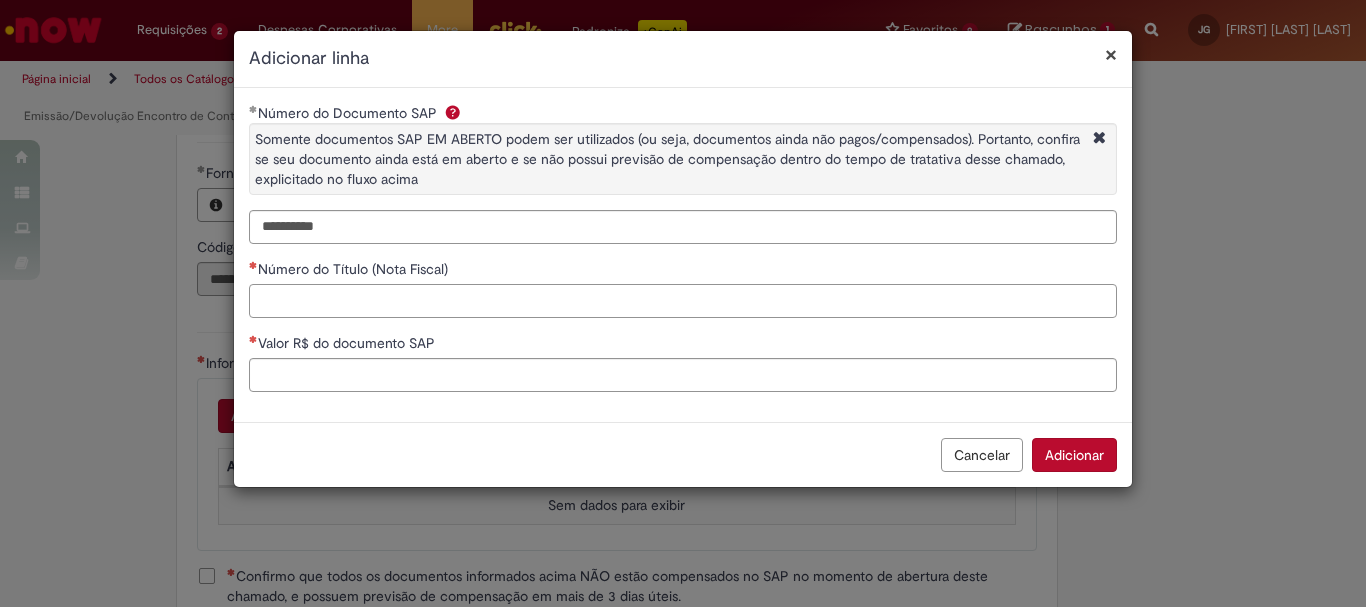click on "Número do Título (Nota Fiscal)" at bounding box center [683, 301] 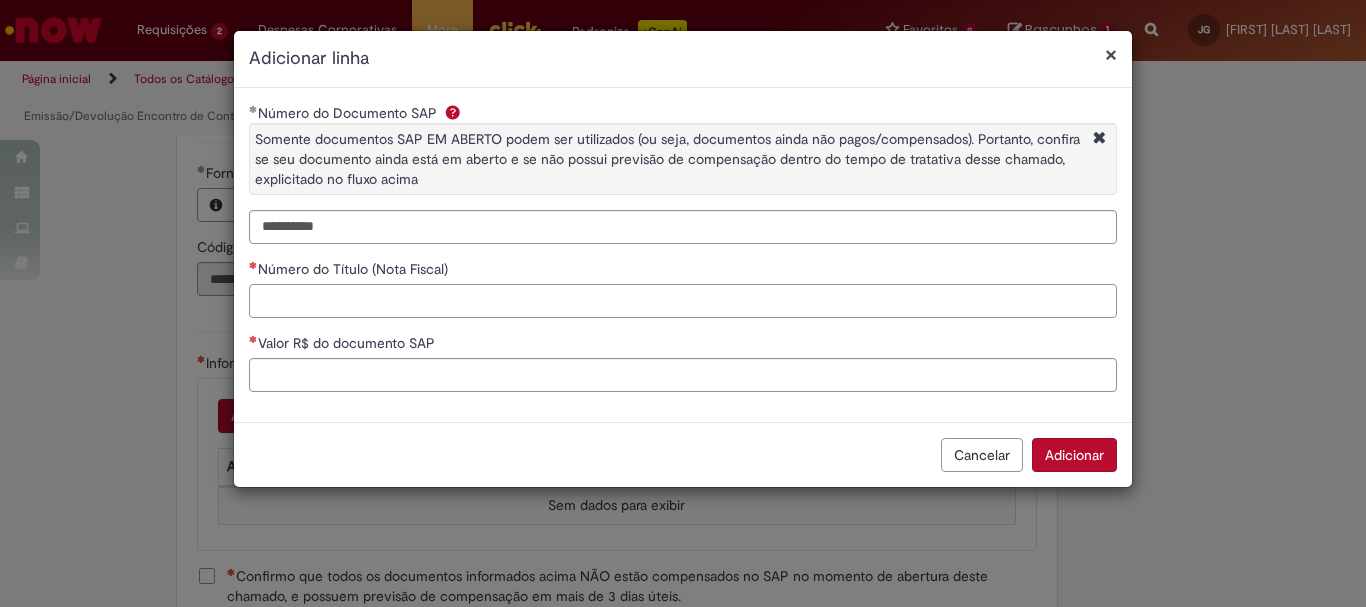 click on "Número do Título (Nota Fiscal)" at bounding box center (683, 301) 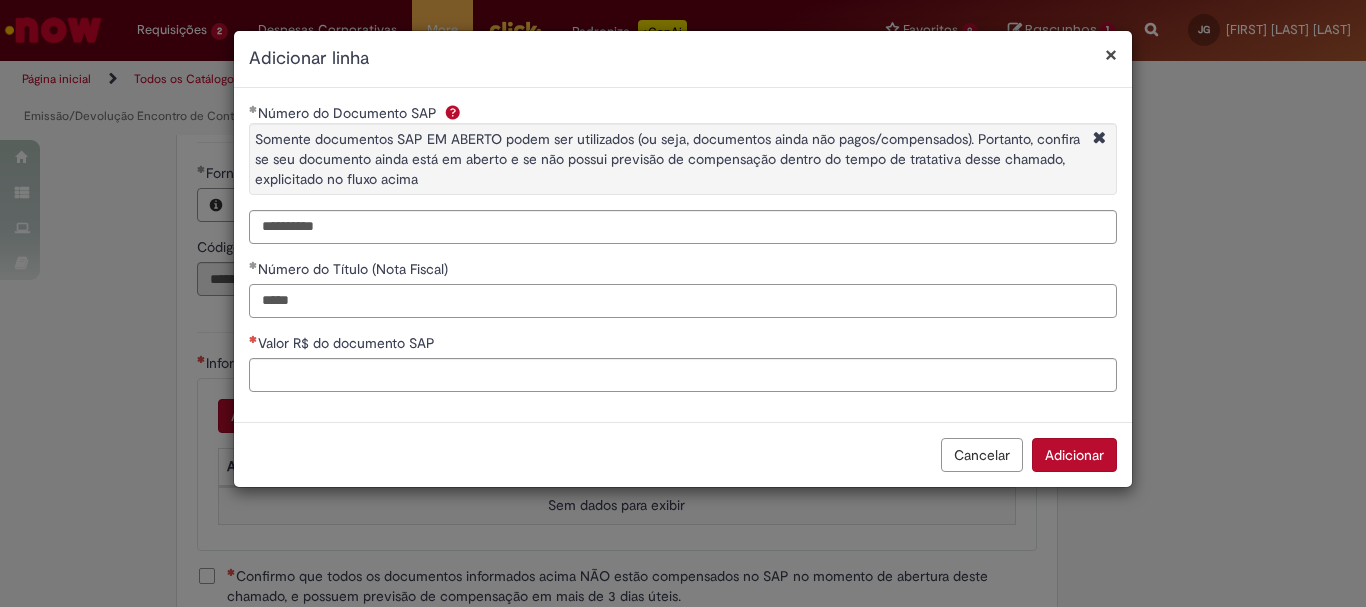 type on "*****" 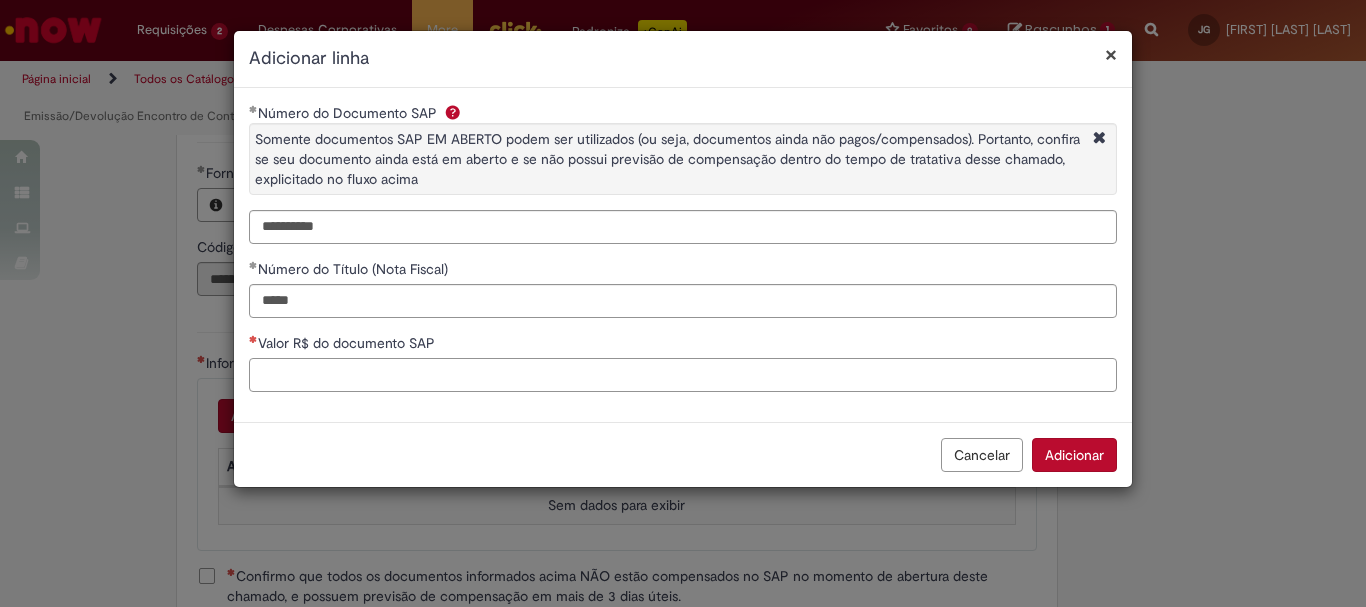 click on "Valor R$ do documento SAP" at bounding box center (683, 375) 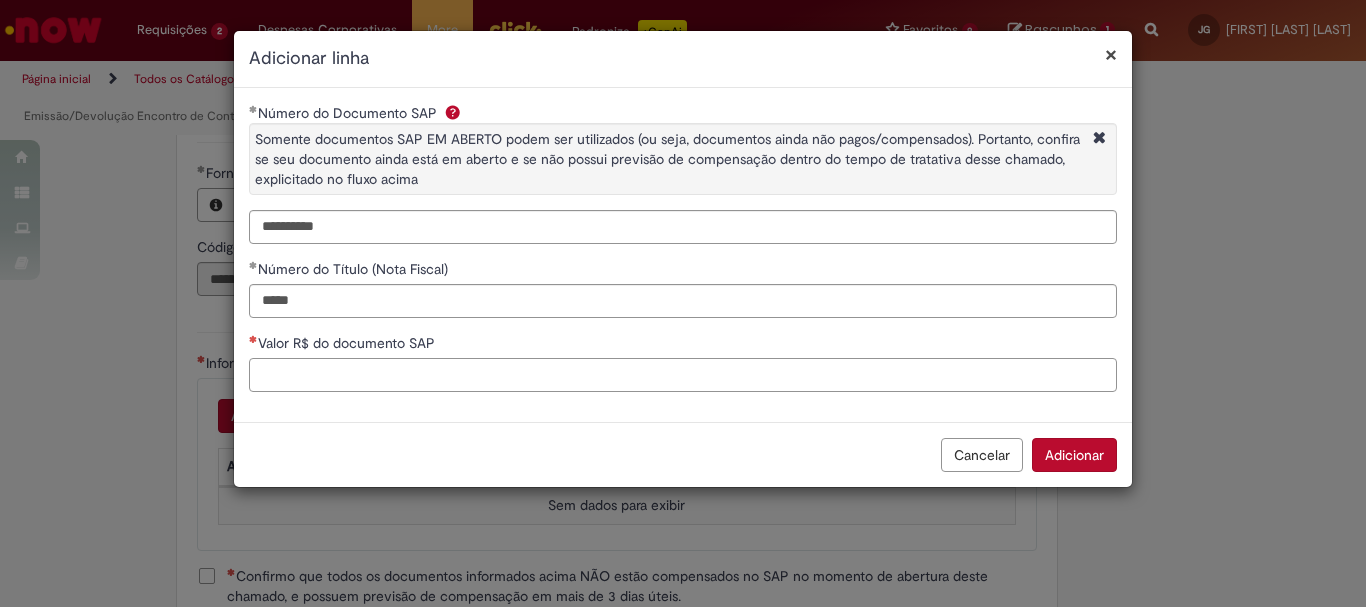 paste on "********" 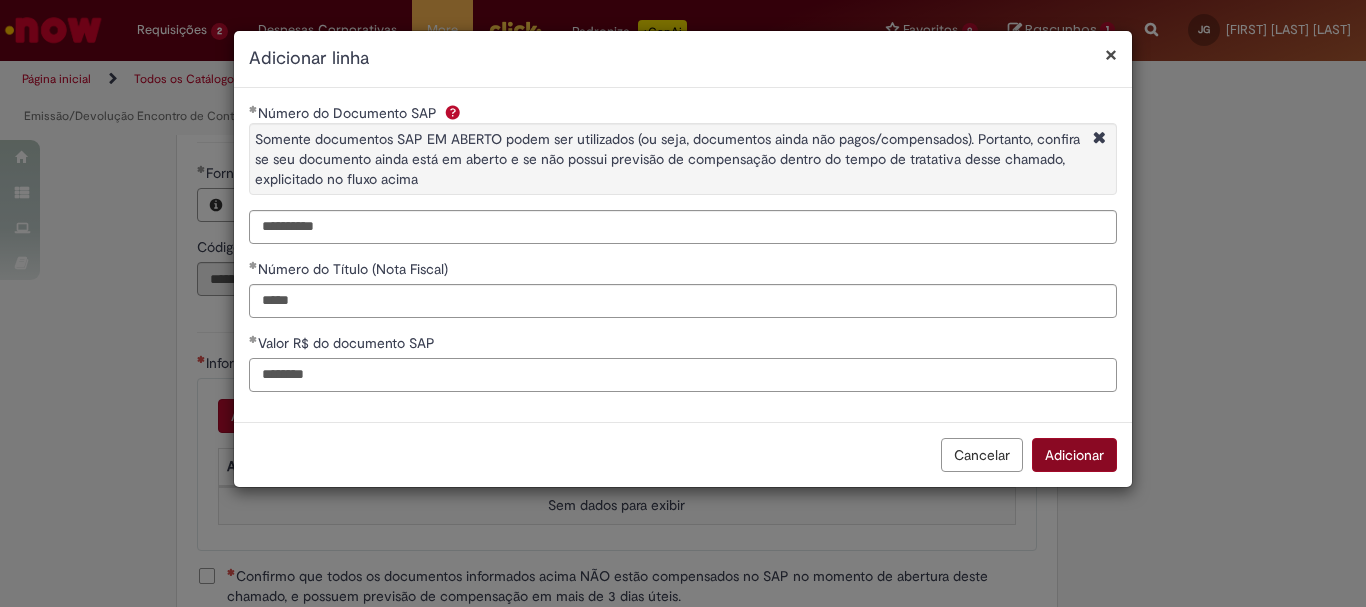 type on "********" 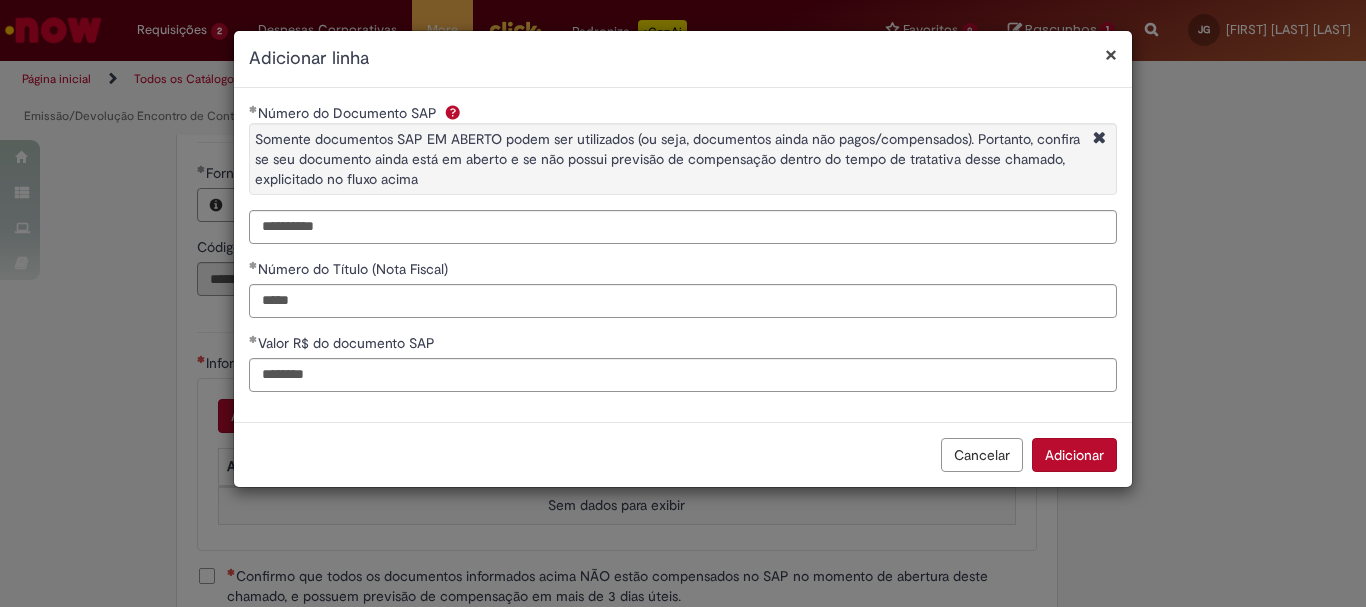 click on "Adicionar" at bounding box center (1074, 455) 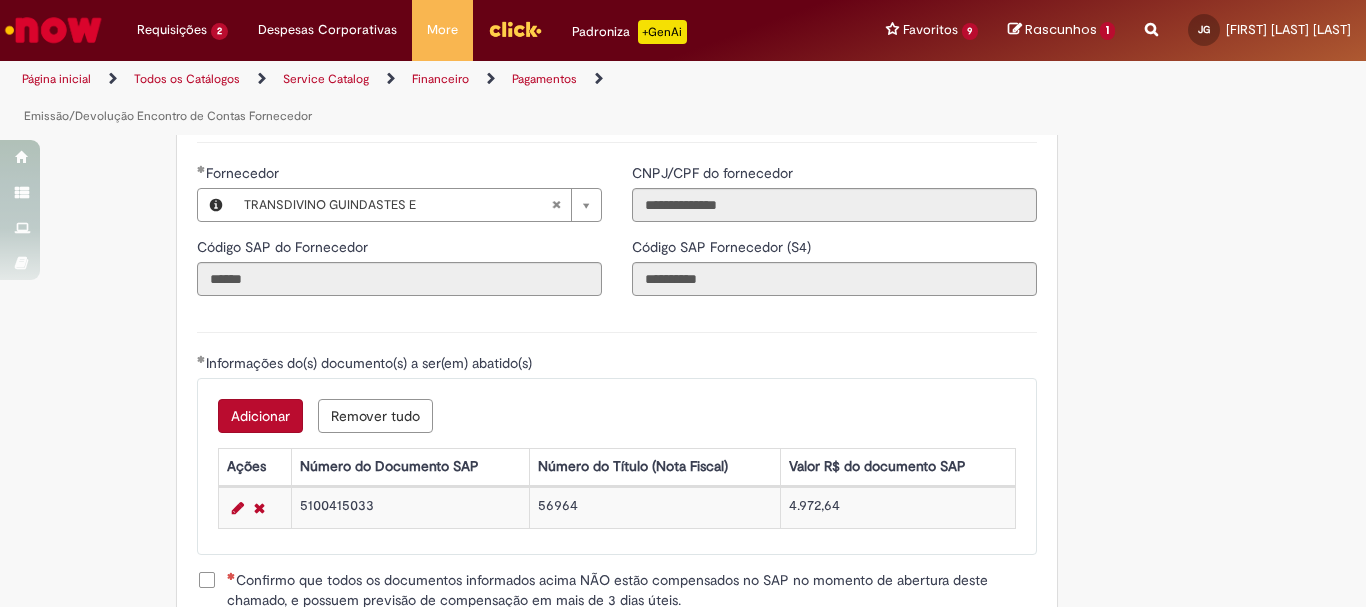 scroll, scrollTop: 2500, scrollLeft: 0, axis: vertical 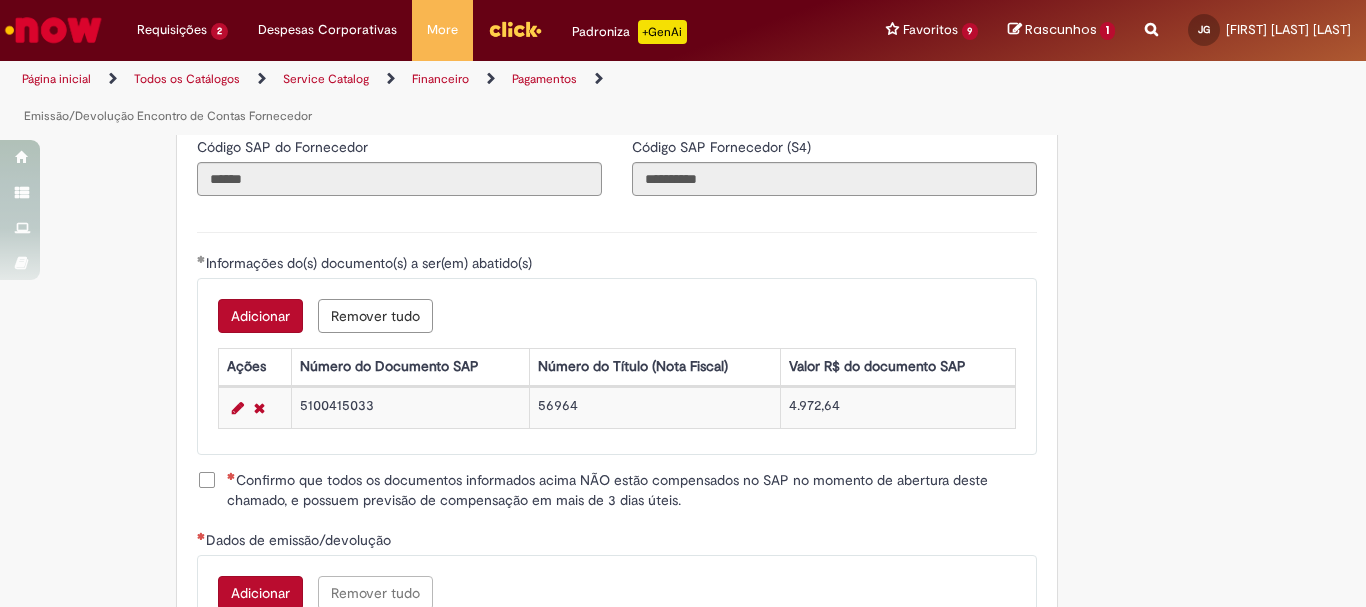 click on "Confirmo que todos os documentos informados acima NÃO estão compensados no SAP no momento de abertura deste chamado, e possuem previsão de compensação em mais de 3 dias úteis." at bounding box center (632, 490) 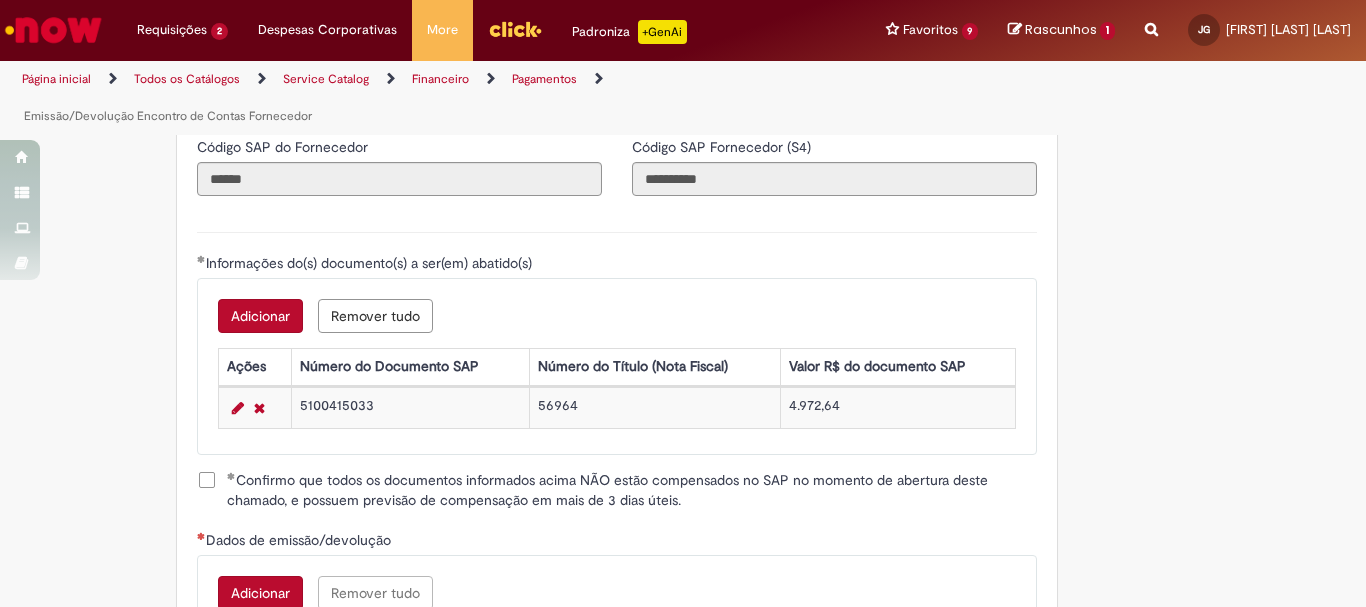 scroll, scrollTop: 2600, scrollLeft: 0, axis: vertical 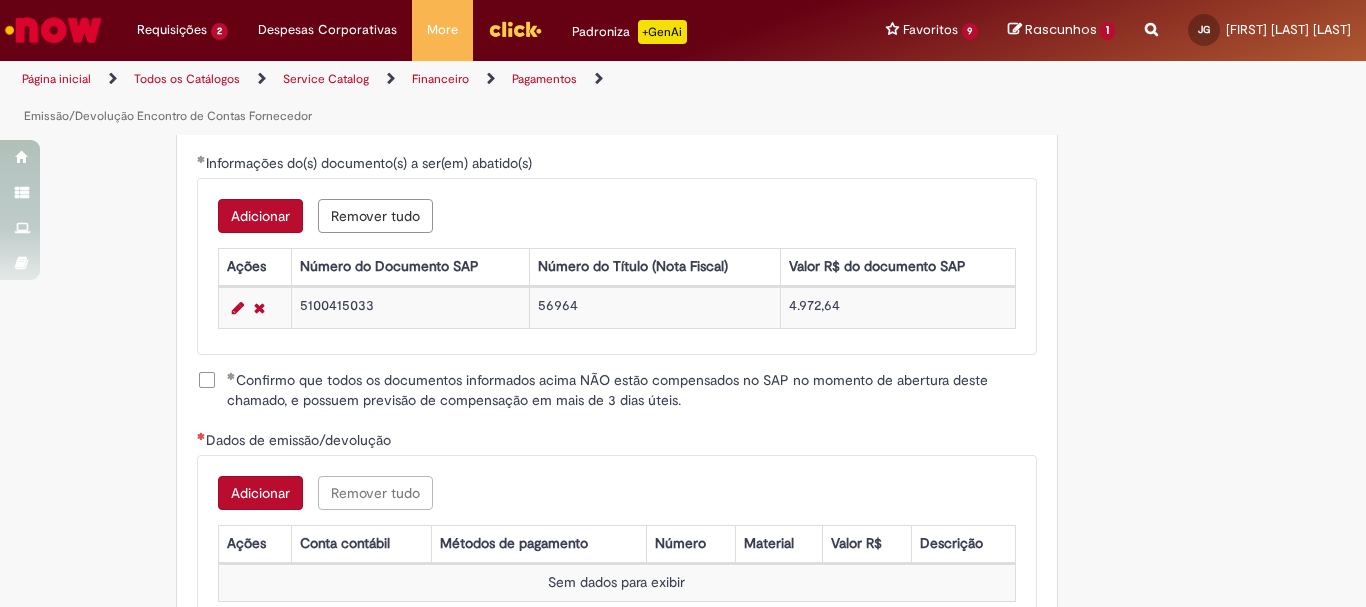 click on "Adicionar" at bounding box center [260, 493] 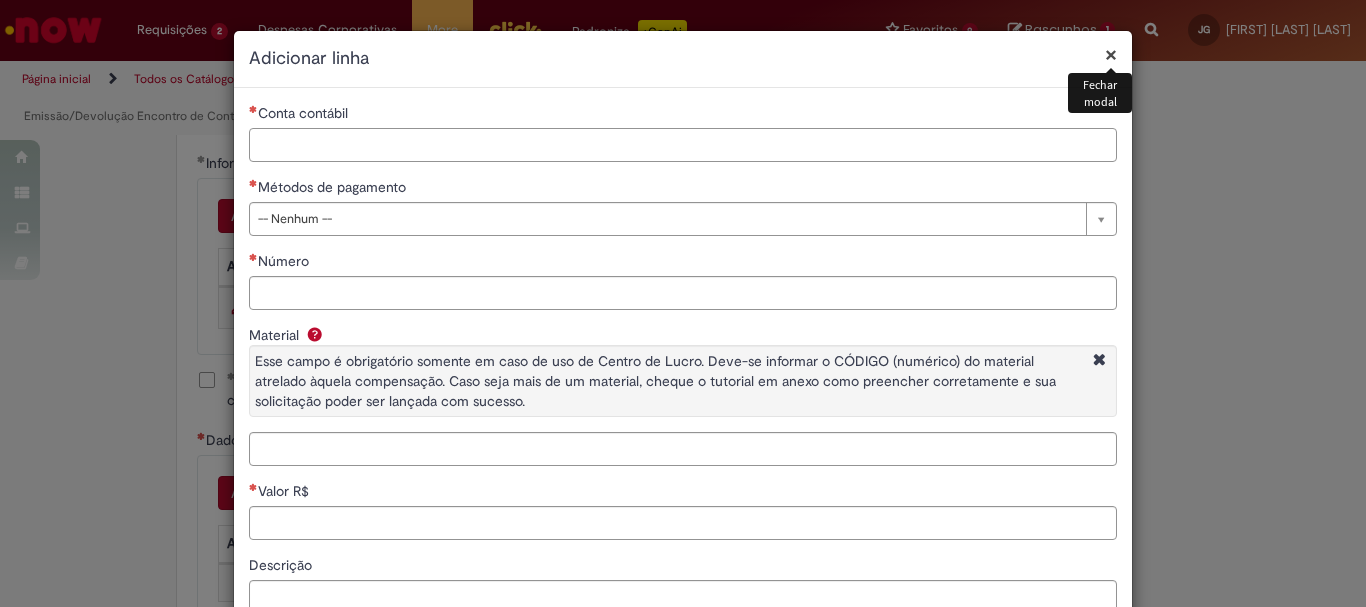 click on "Conta contábil" at bounding box center [683, 145] 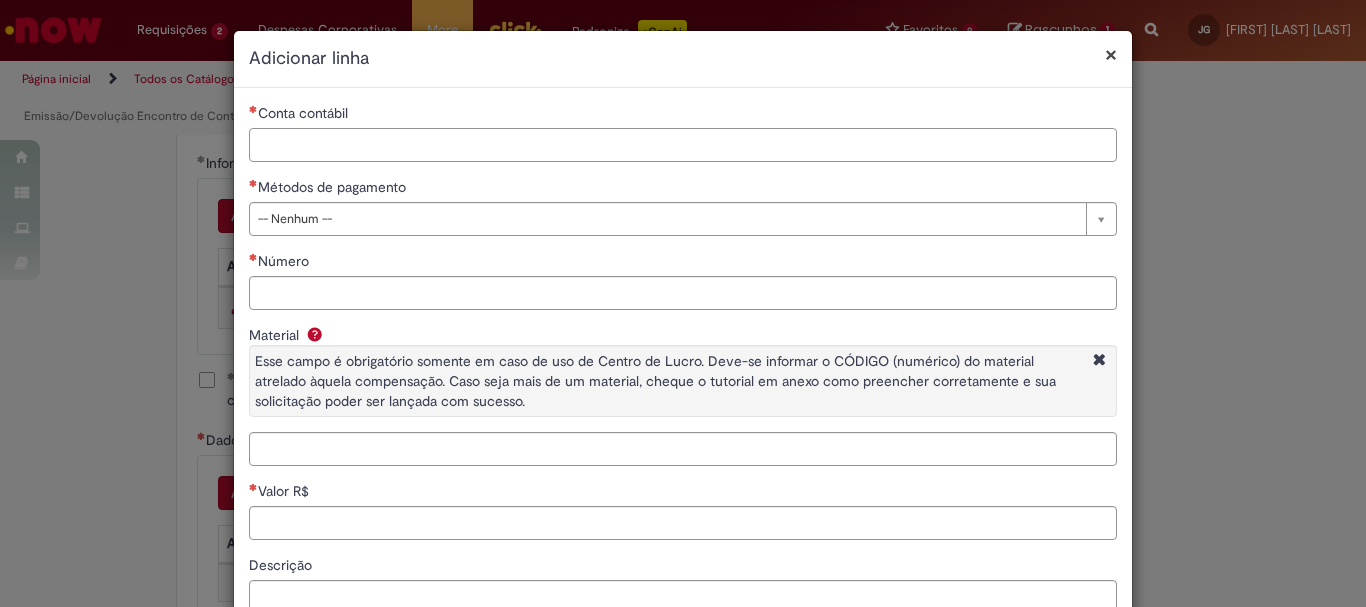 click on "Conta contábil" at bounding box center [683, 145] 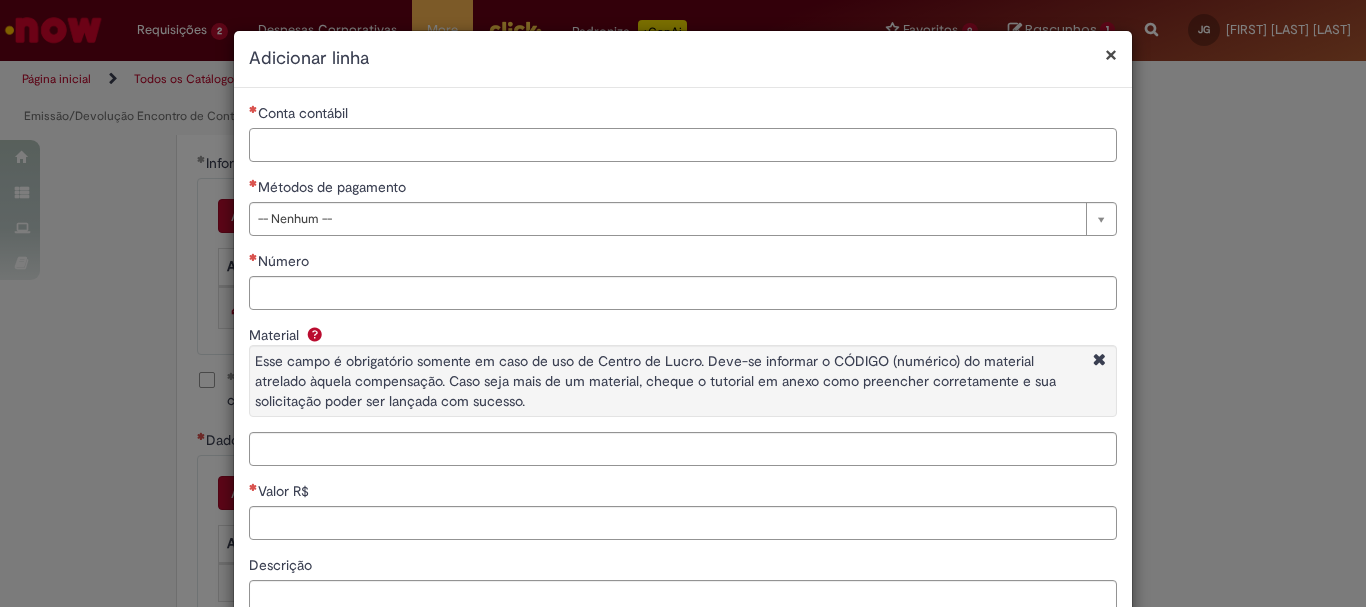 paste on "********" 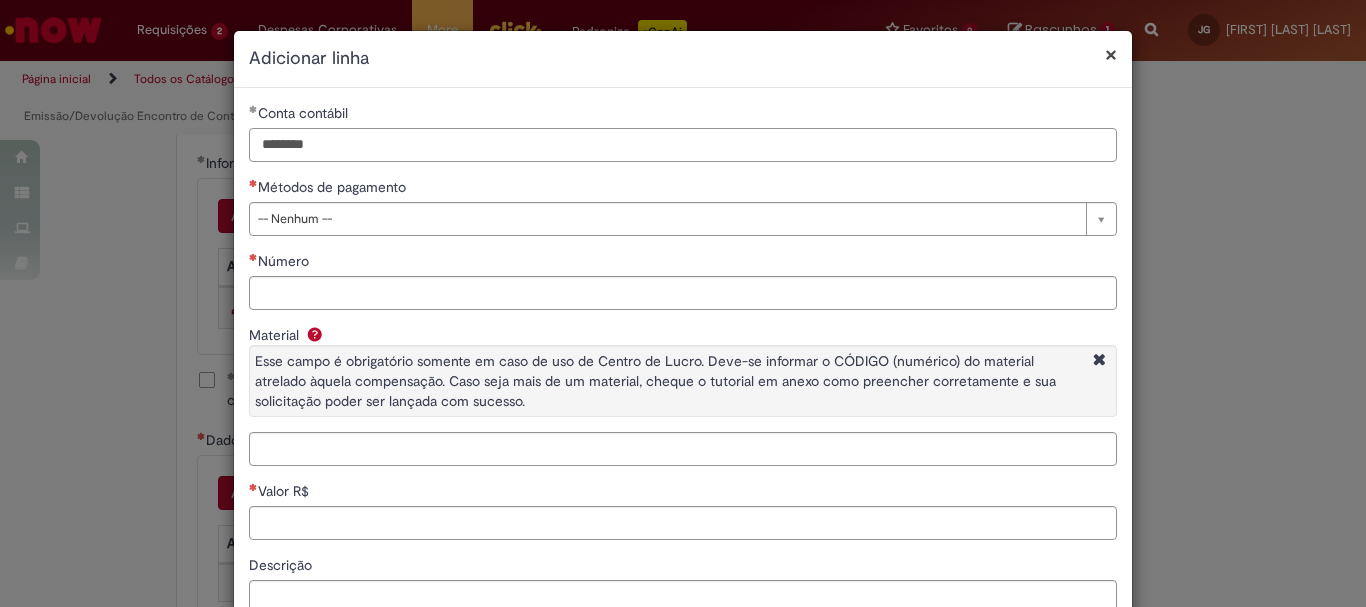 type on "********" 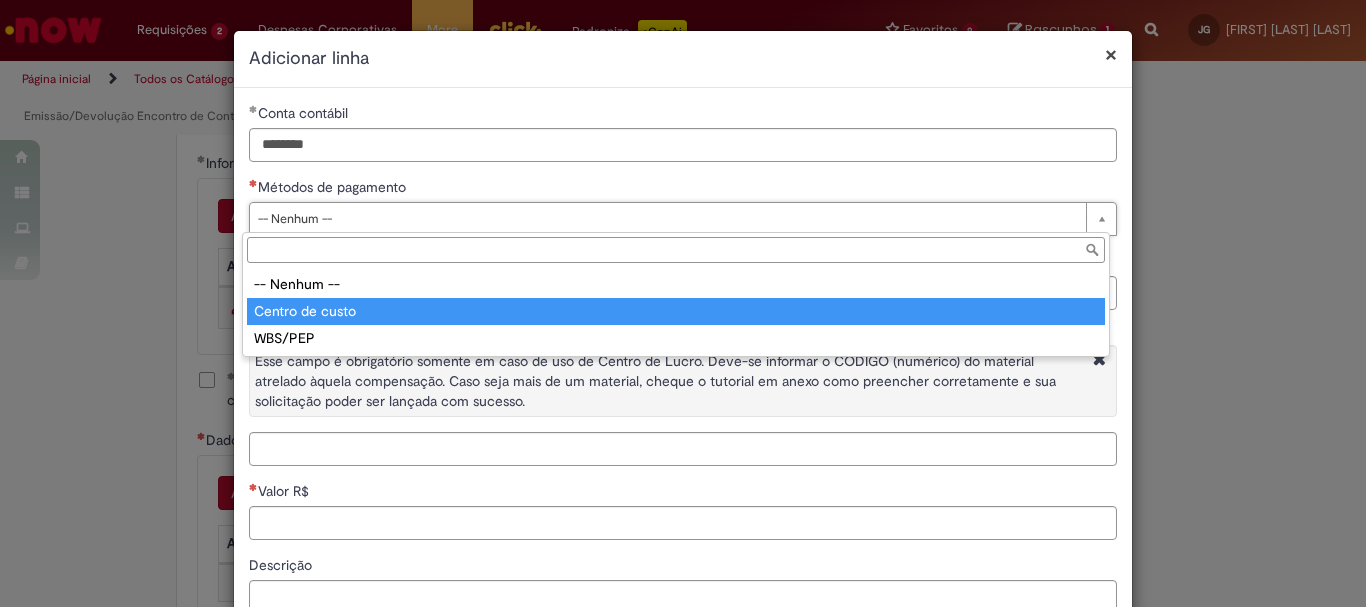 type on "**********" 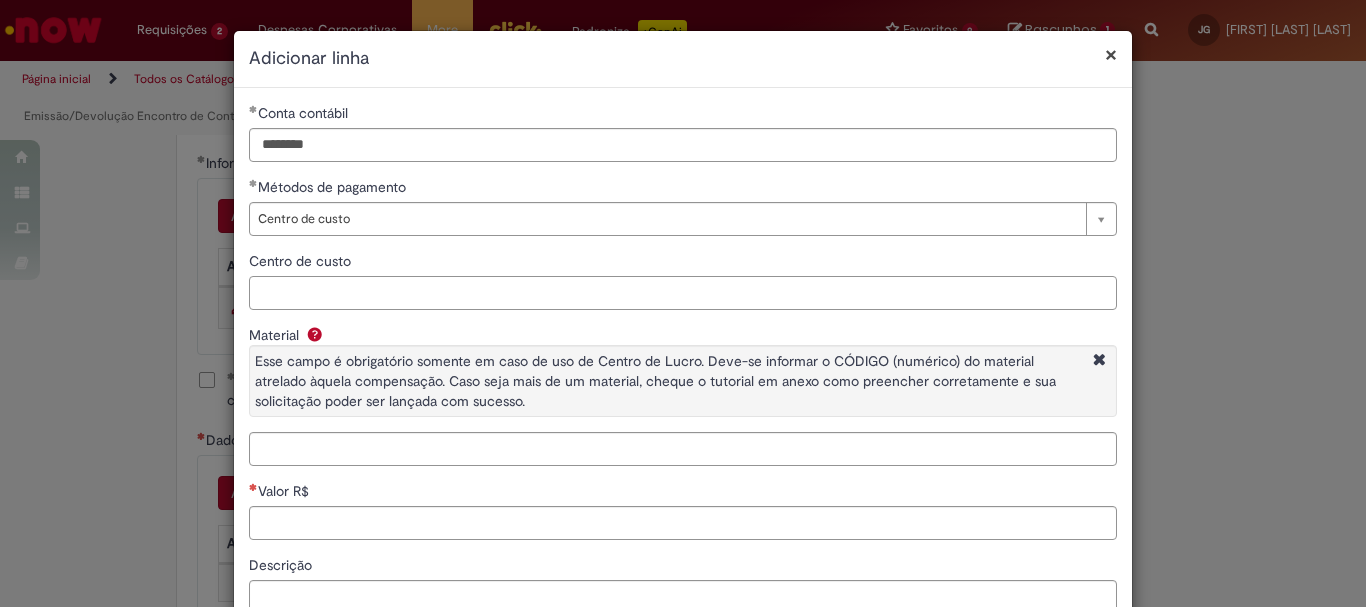 drag, startPoint x: 362, startPoint y: 285, endPoint x: 443, endPoint y: 293, distance: 81.394104 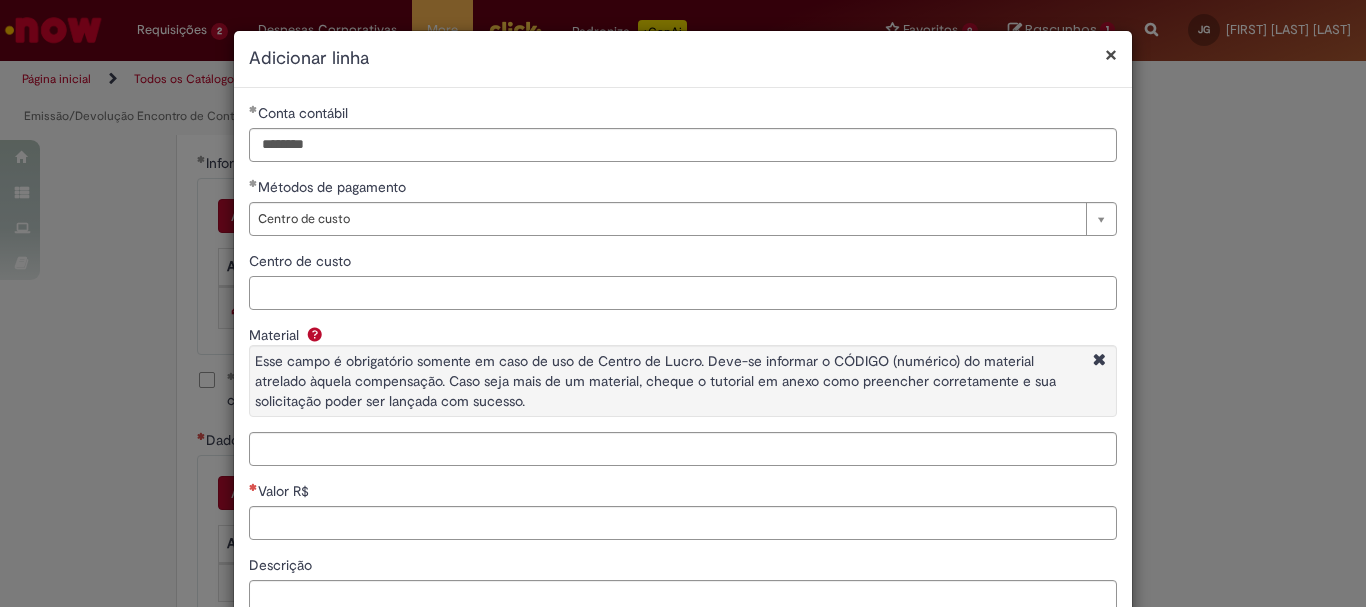 paste on "**********" 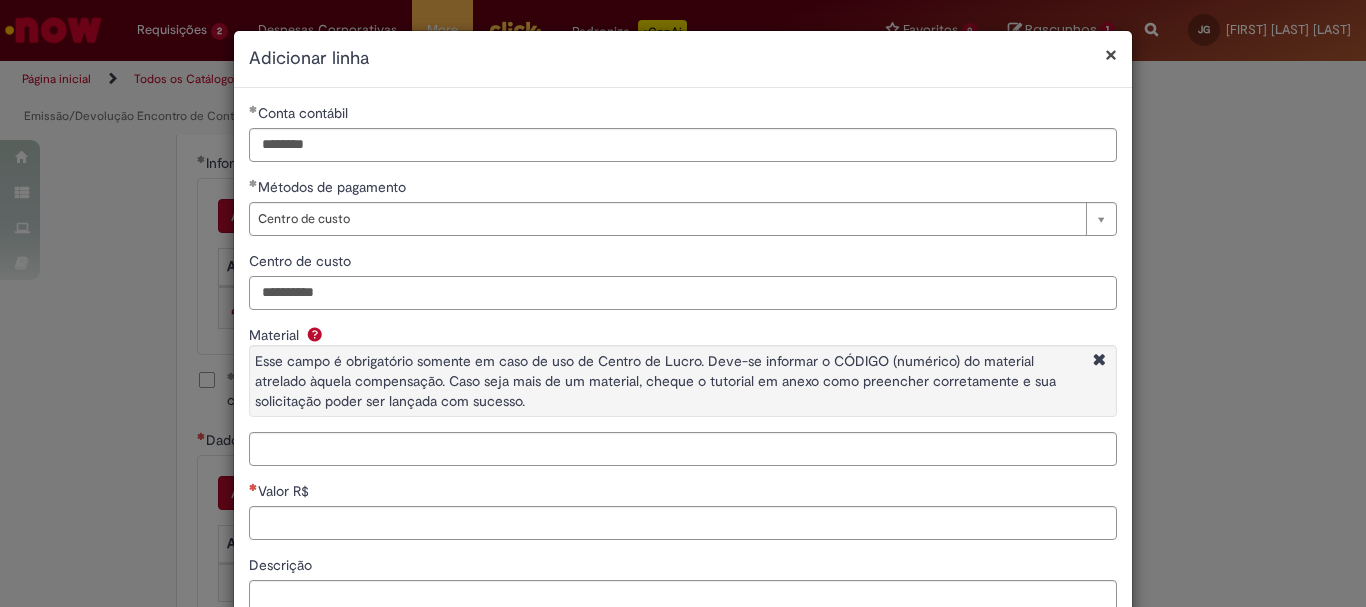 type on "**********" 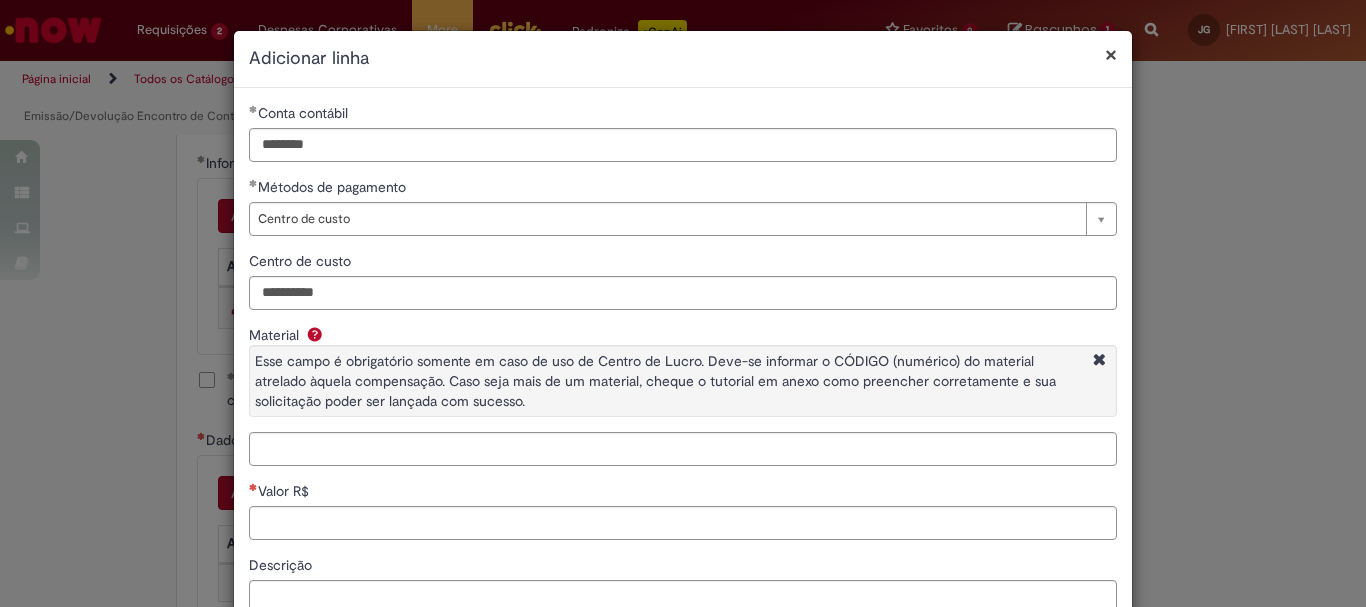 click on "Material Esse campo é obrigatório somente em caso de uso de Centro de Lucro. Deve-se informar o CÓDIGO (numérico) do material atrelado àquela compensação. Caso seja mais de um material, cheque o tutorial em anexo como preencher corretamente e sua solicitação poder ser lançada com sucesso." at bounding box center [683, 378] 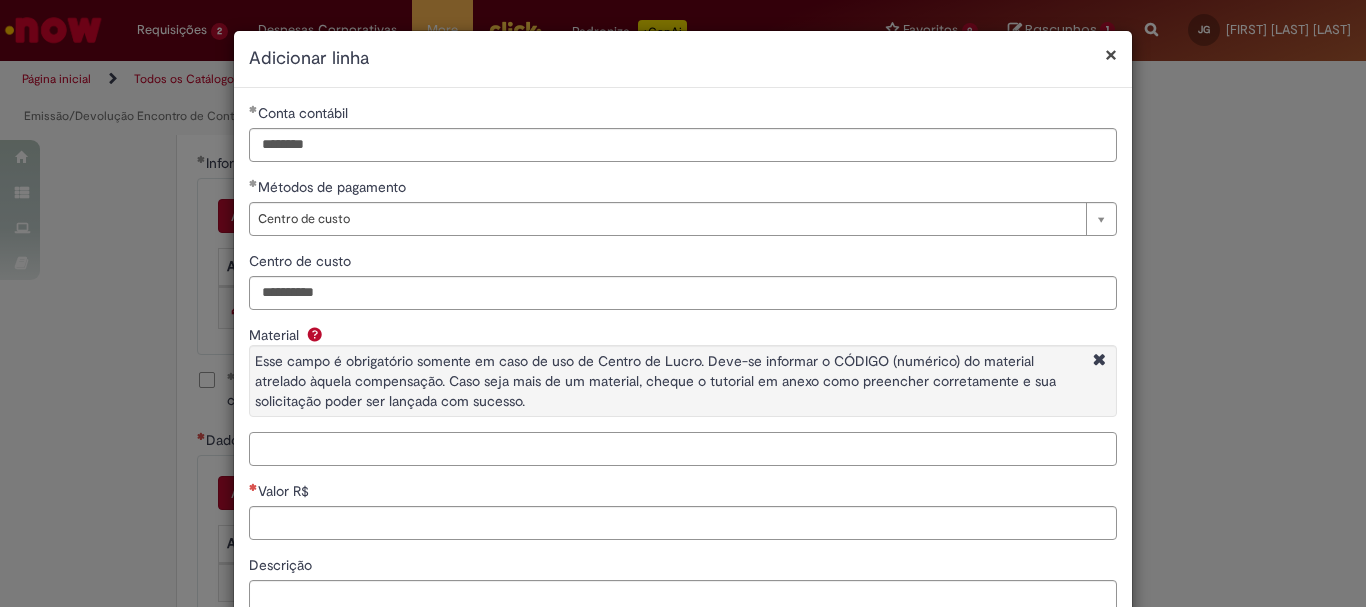 click on "Material Esse campo é obrigatório somente em caso de uso de Centro de Lucro. Deve-se informar o CÓDIGO (numérico) do material atrelado àquela compensação. Caso seja mais de um material, cheque o tutorial em anexo como preencher corretamente e sua solicitação poder ser lançada com sucesso." at bounding box center [683, 449] 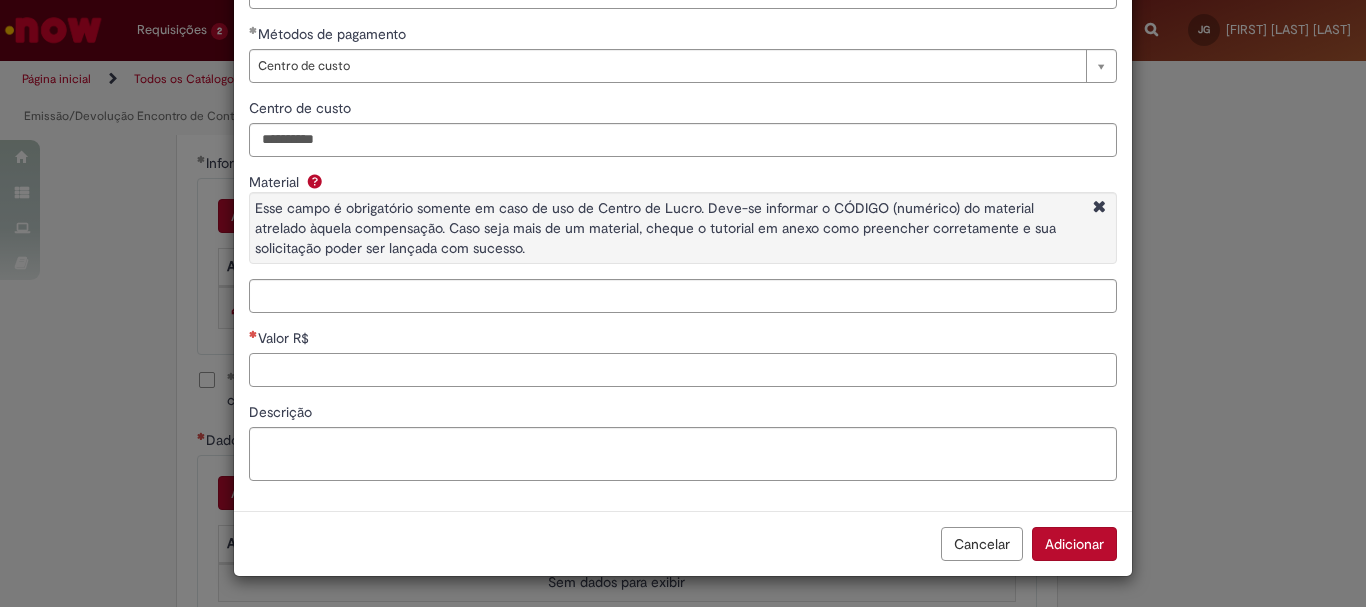 click on "Valor R$" at bounding box center [683, 370] 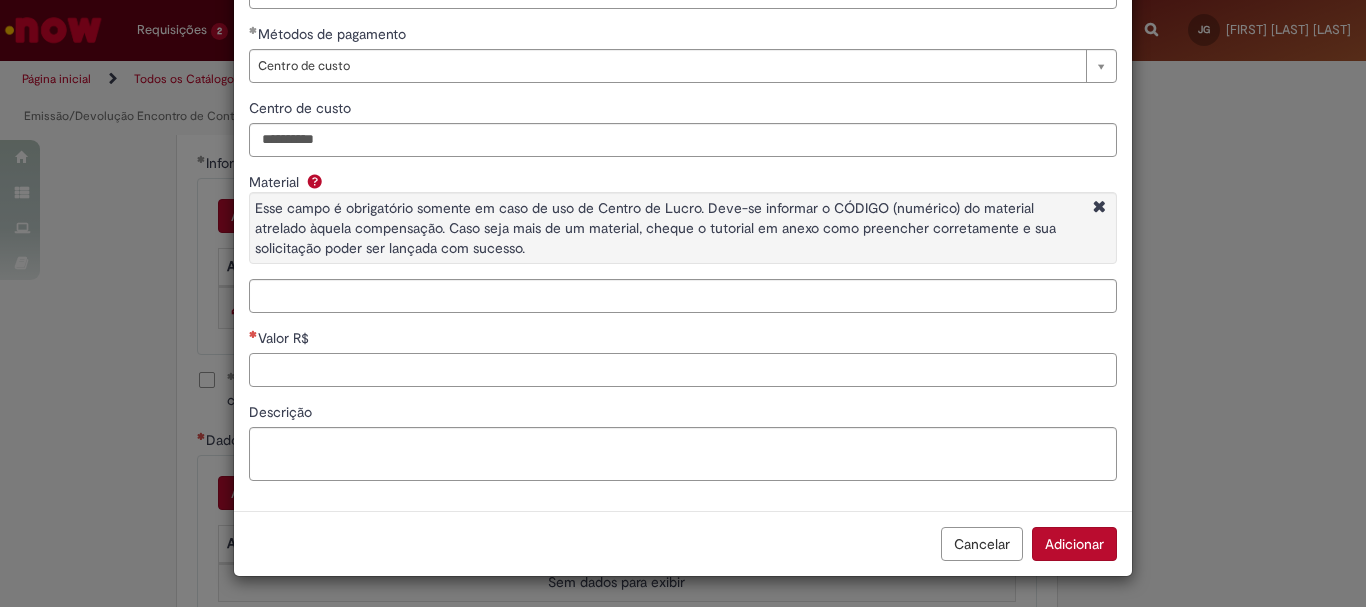 paste on "********" 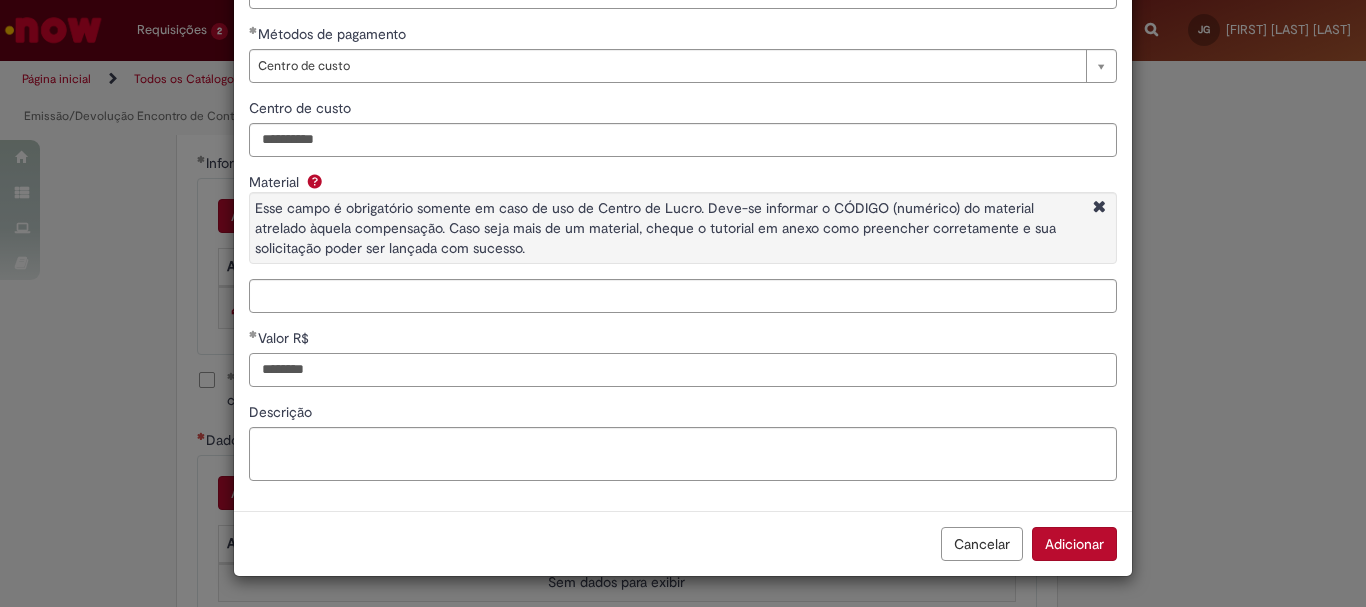 type on "********" 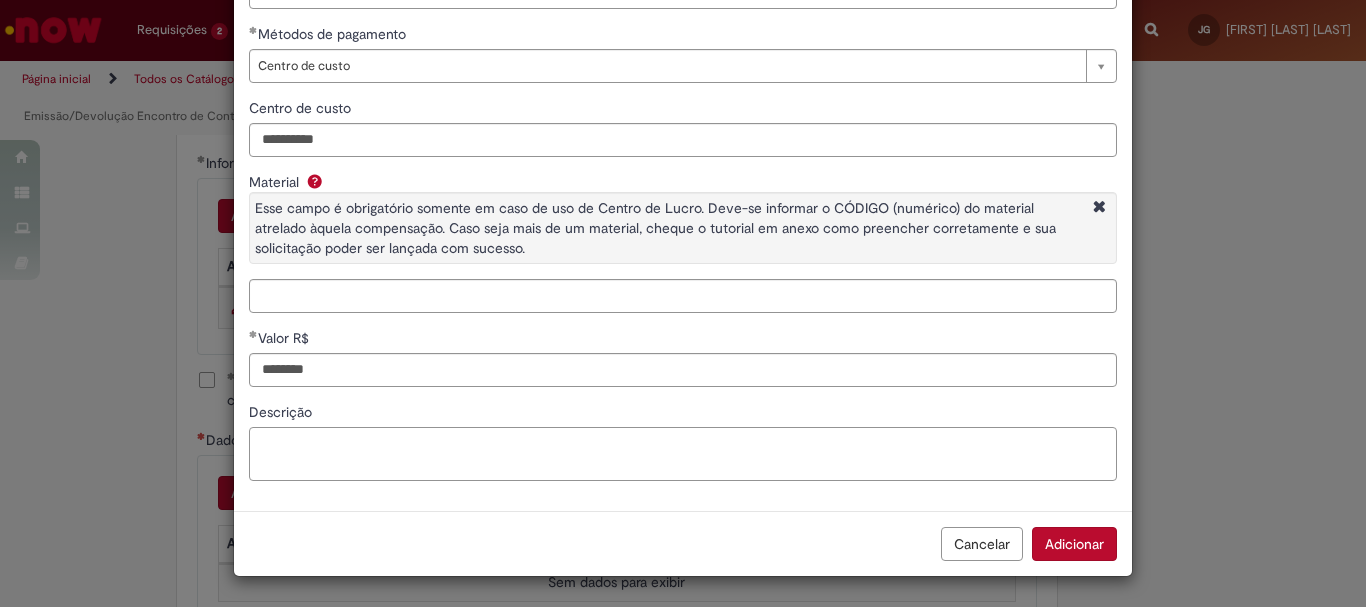 click on "Descrição" at bounding box center [683, 454] 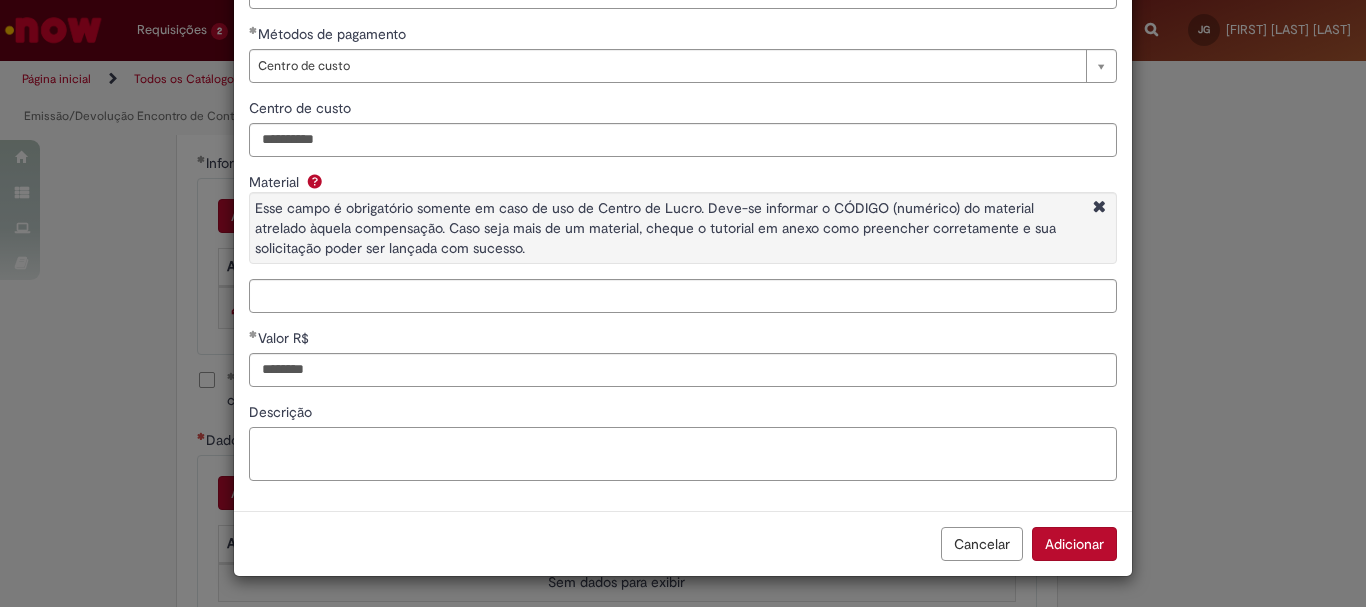 paste on "**********" 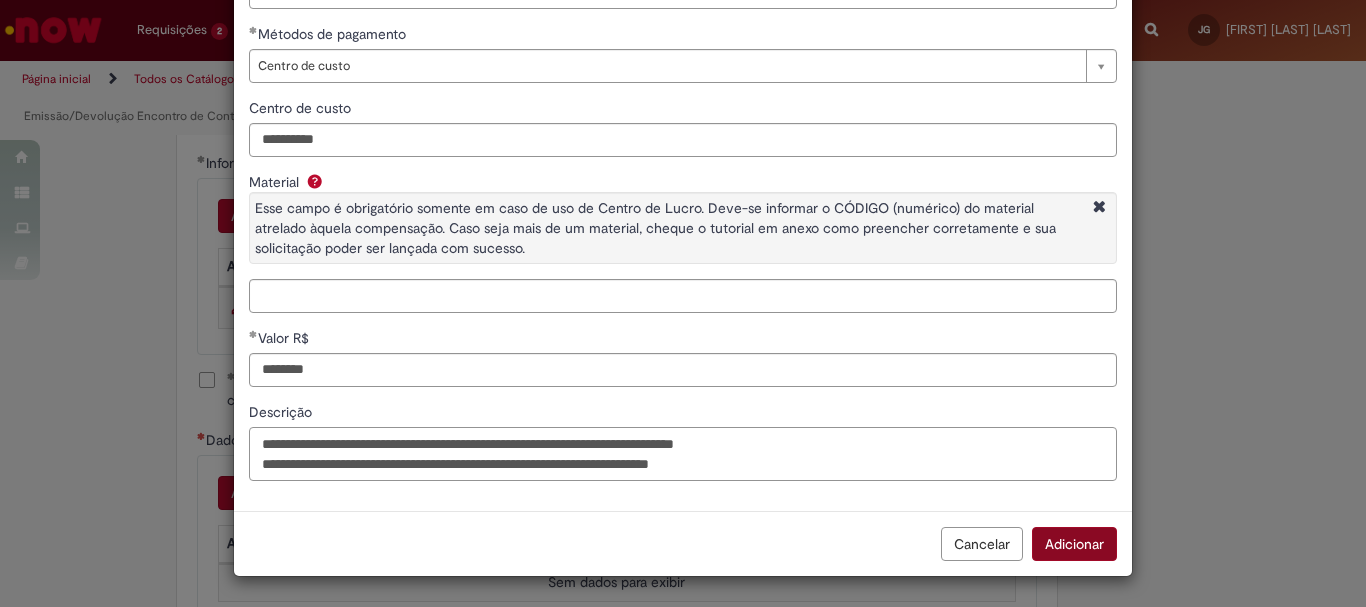 type on "**********" 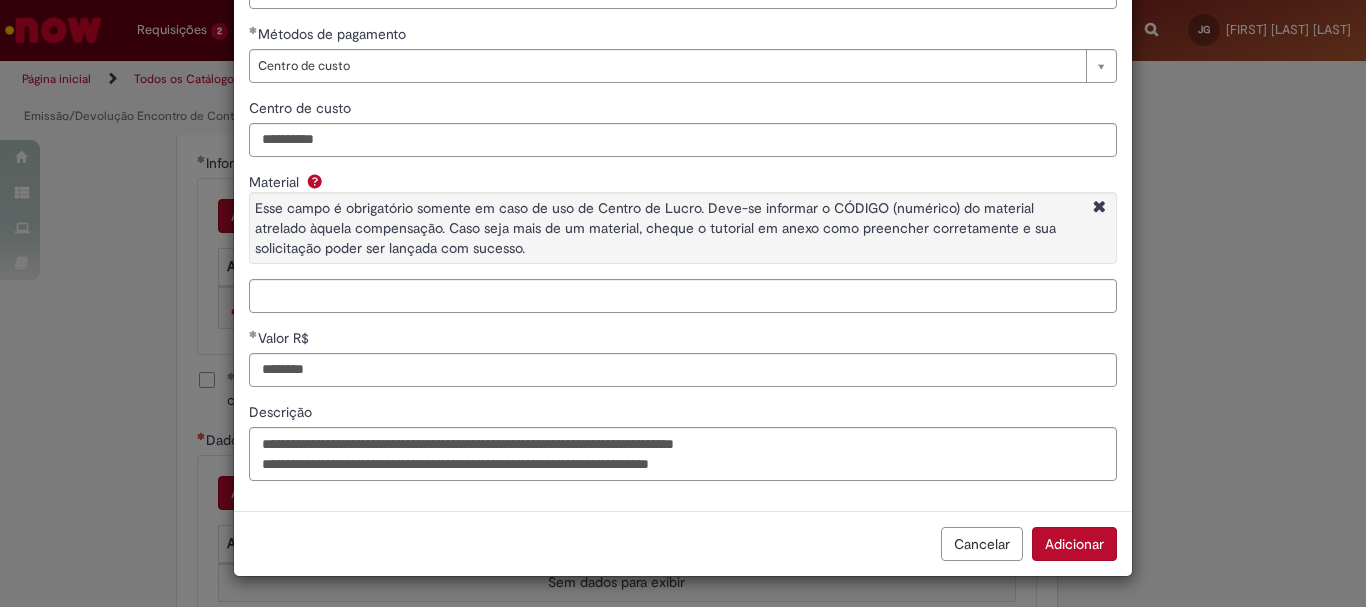 click on "Adicionar" at bounding box center [1074, 544] 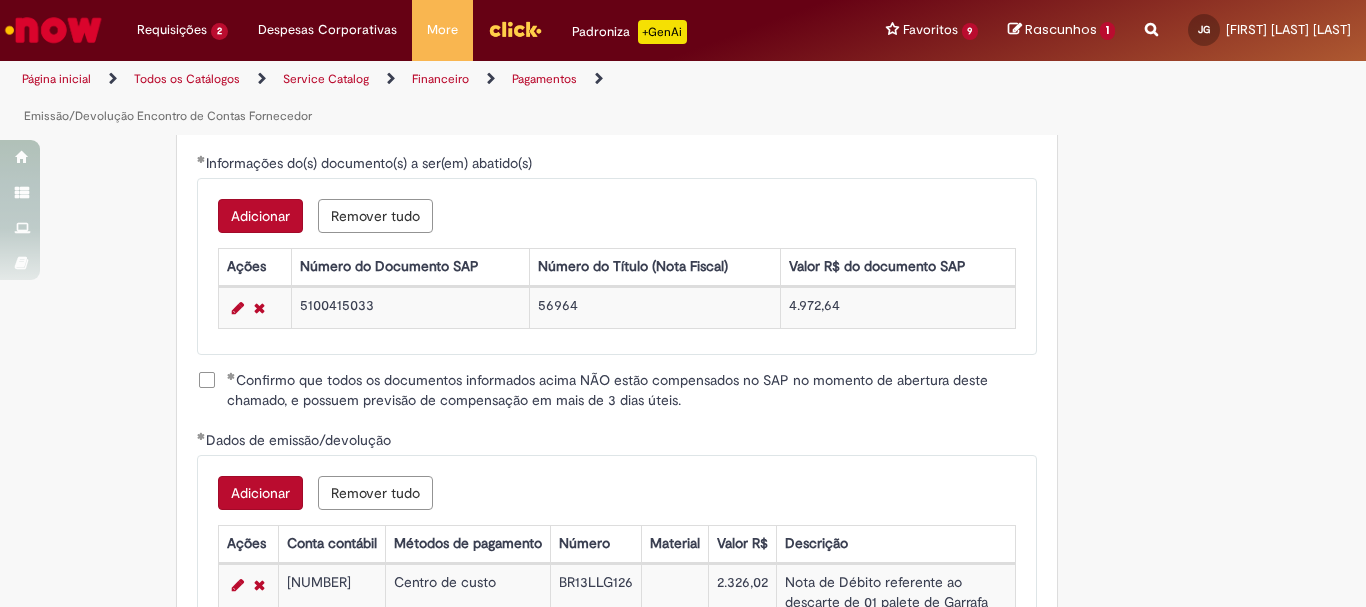 scroll, scrollTop: 2900, scrollLeft: 0, axis: vertical 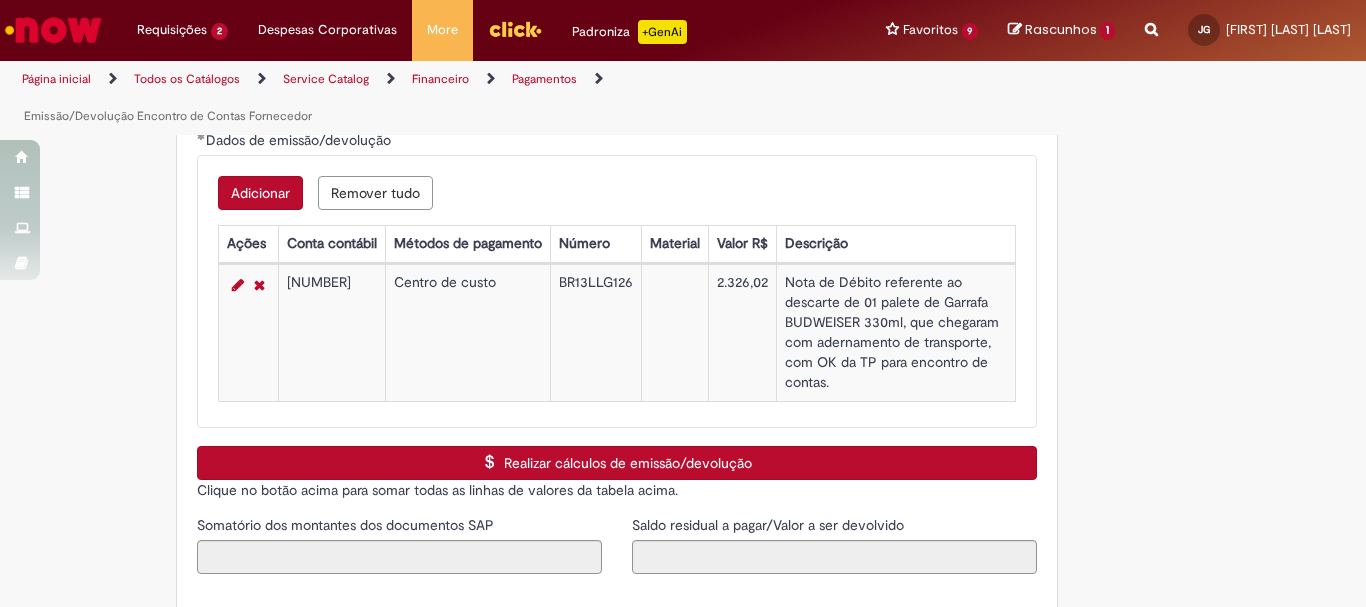 click on "Realizar cálculos de emissão/devolução" at bounding box center [617, 463] 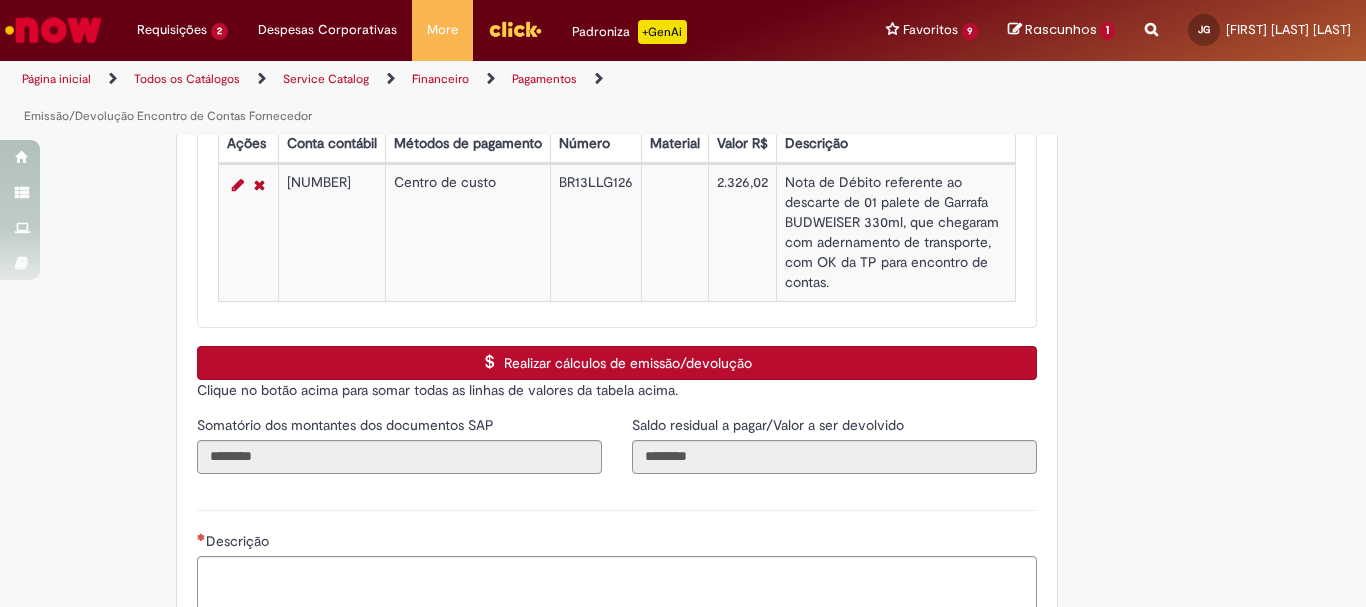 scroll, scrollTop: 3200, scrollLeft: 0, axis: vertical 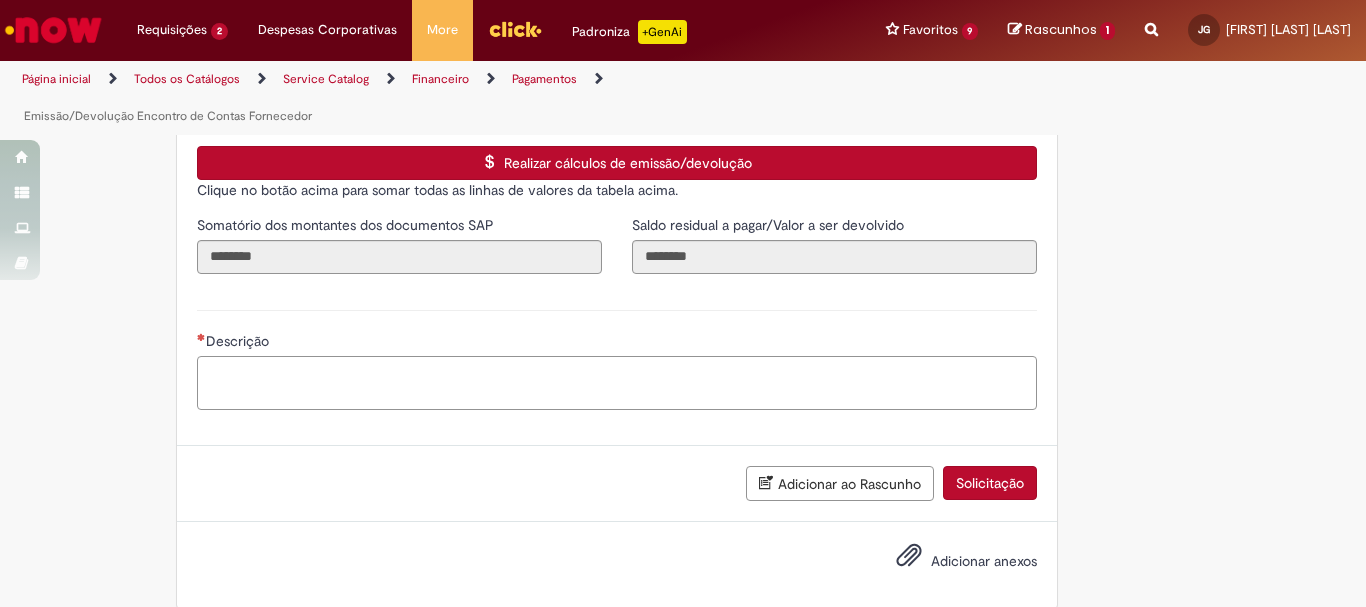 click on "Descrição" at bounding box center (617, 383) 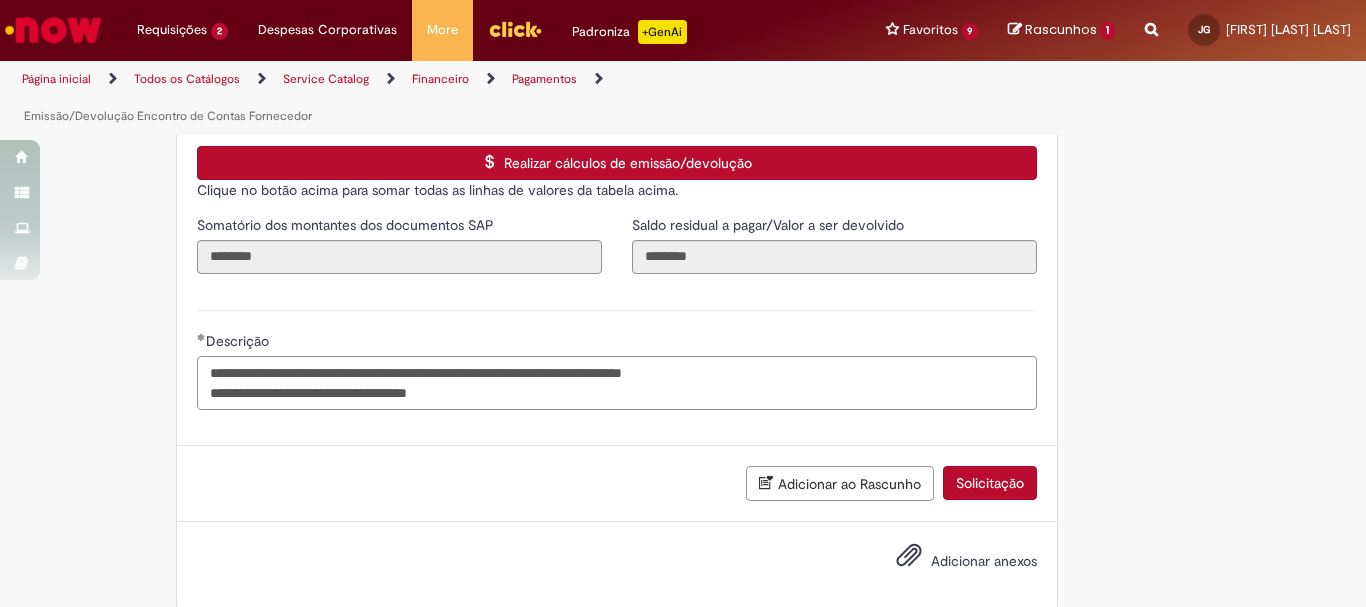 type on "**********" 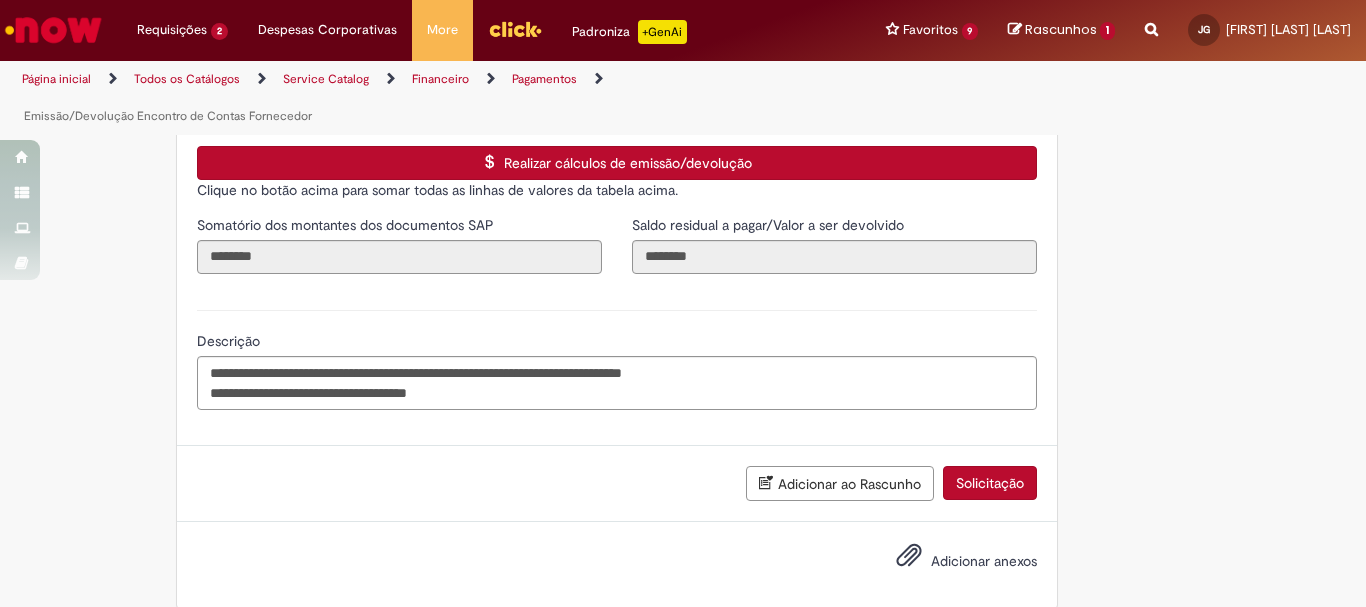 click on "Adicionar anexos" at bounding box center (984, 561) 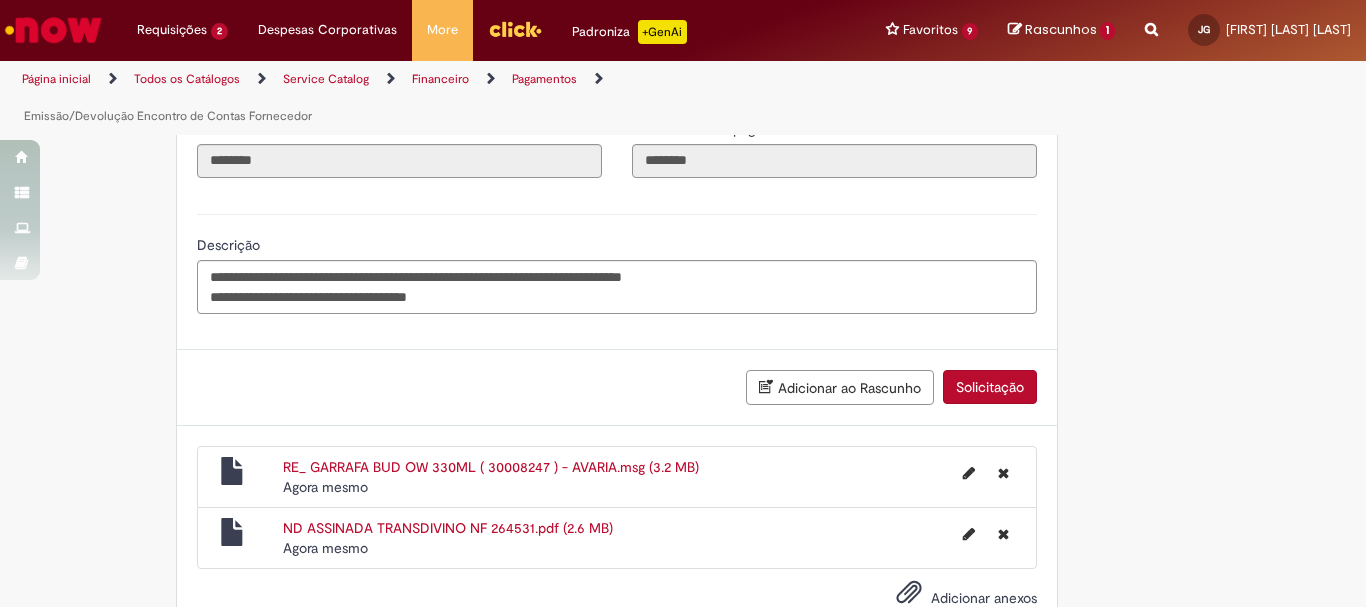 scroll, scrollTop: 3357, scrollLeft: 0, axis: vertical 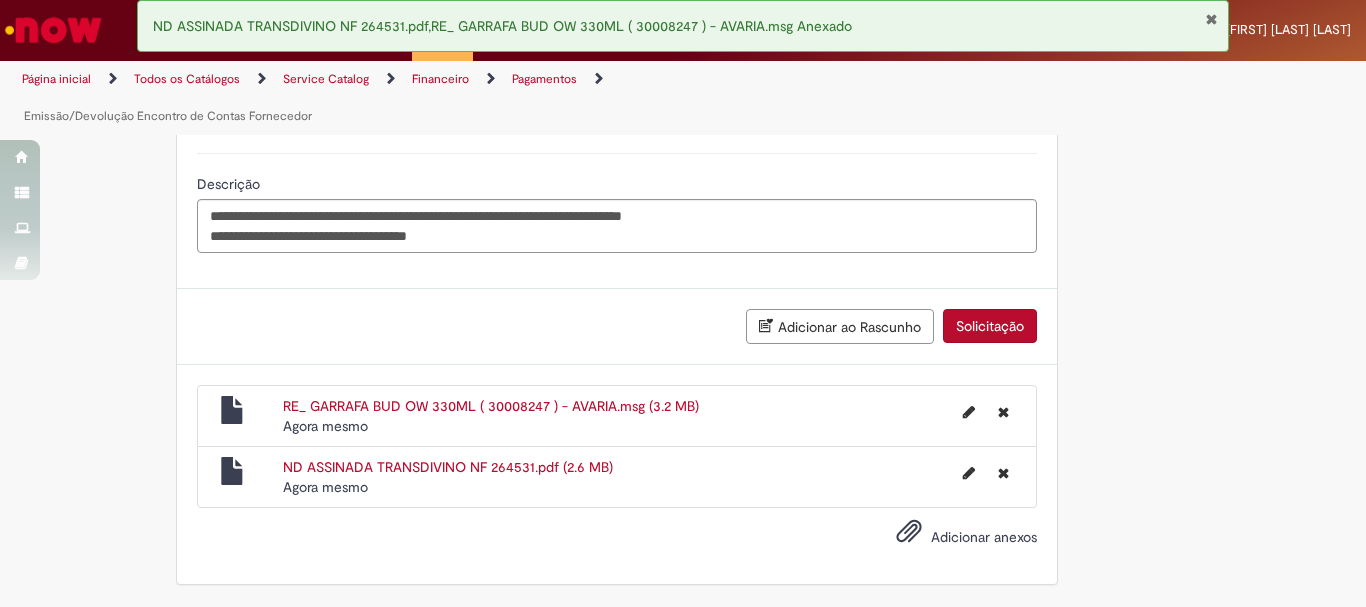 click on "Solicitação" at bounding box center [990, 326] 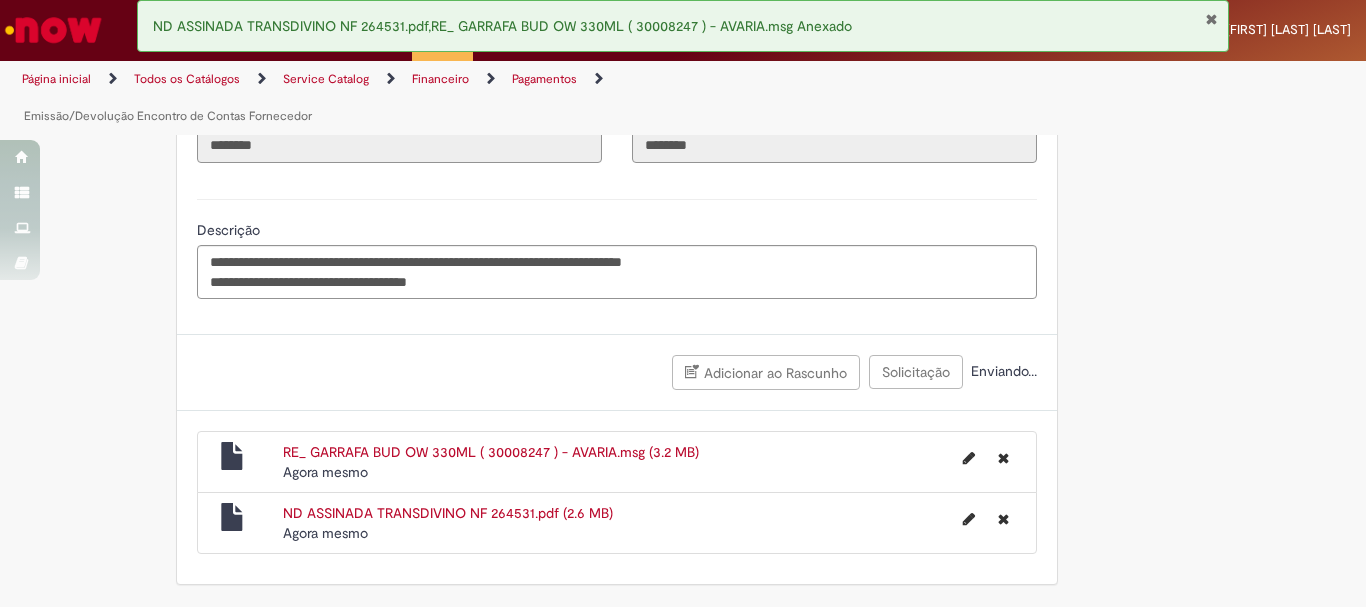 scroll, scrollTop: 3311, scrollLeft: 0, axis: vertical 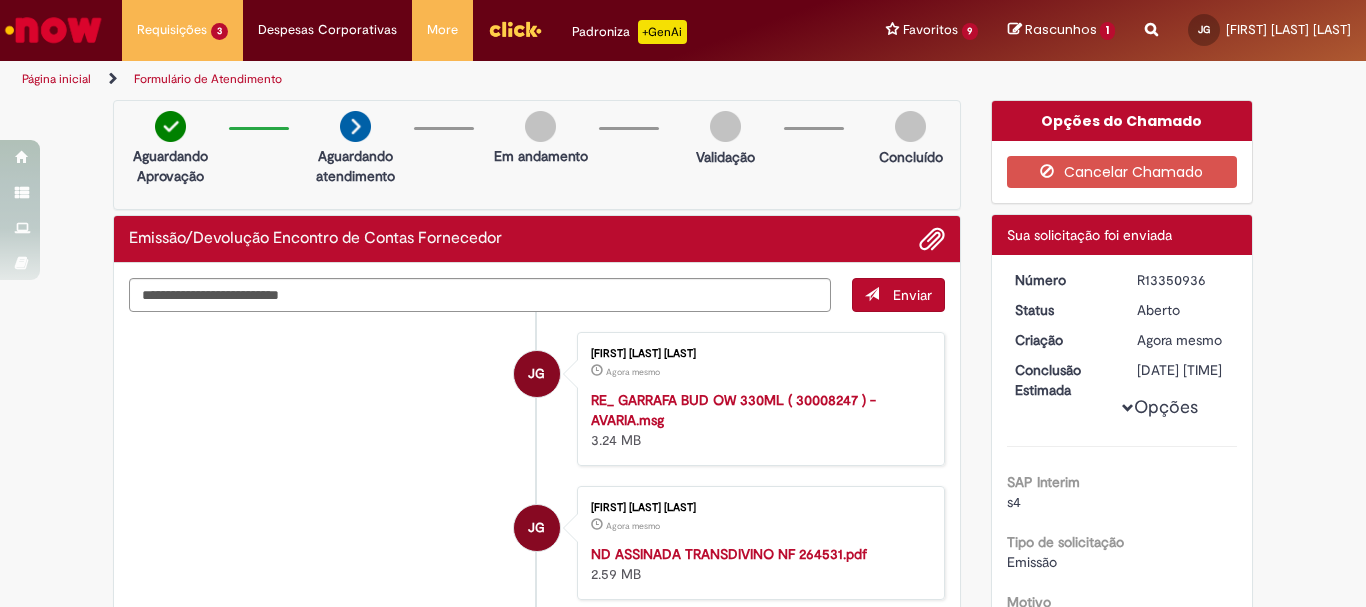 click on "R13350936" at bounding box center (1183, 280) 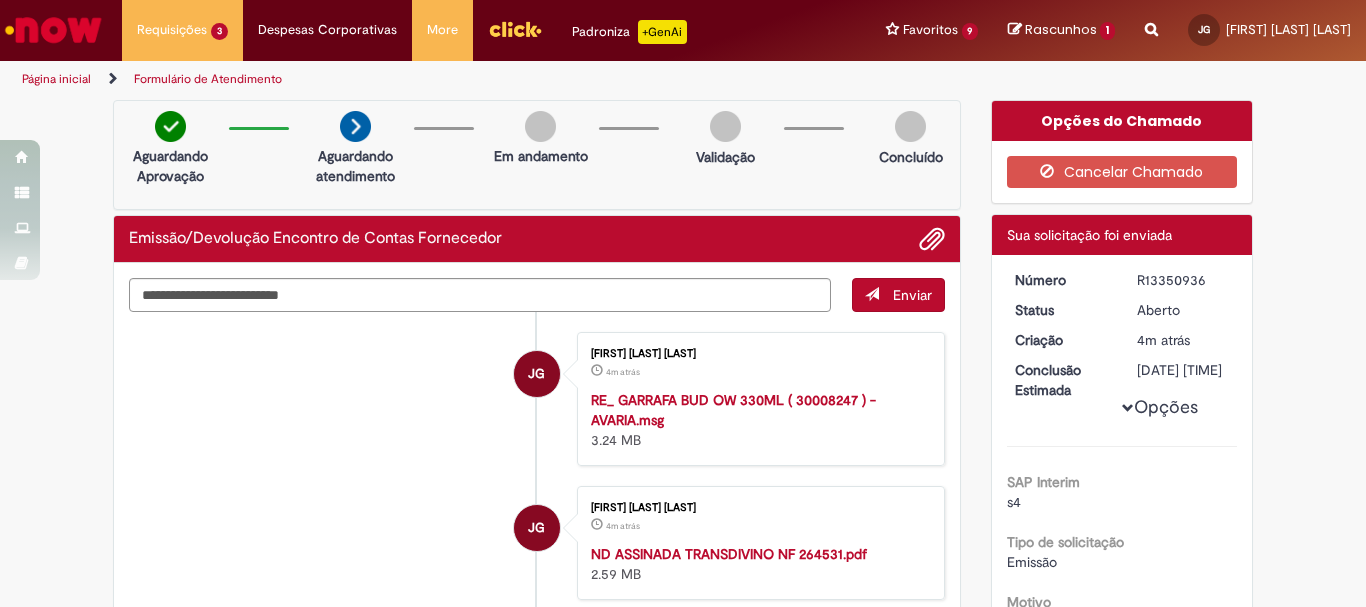 copy on "R13350936" 